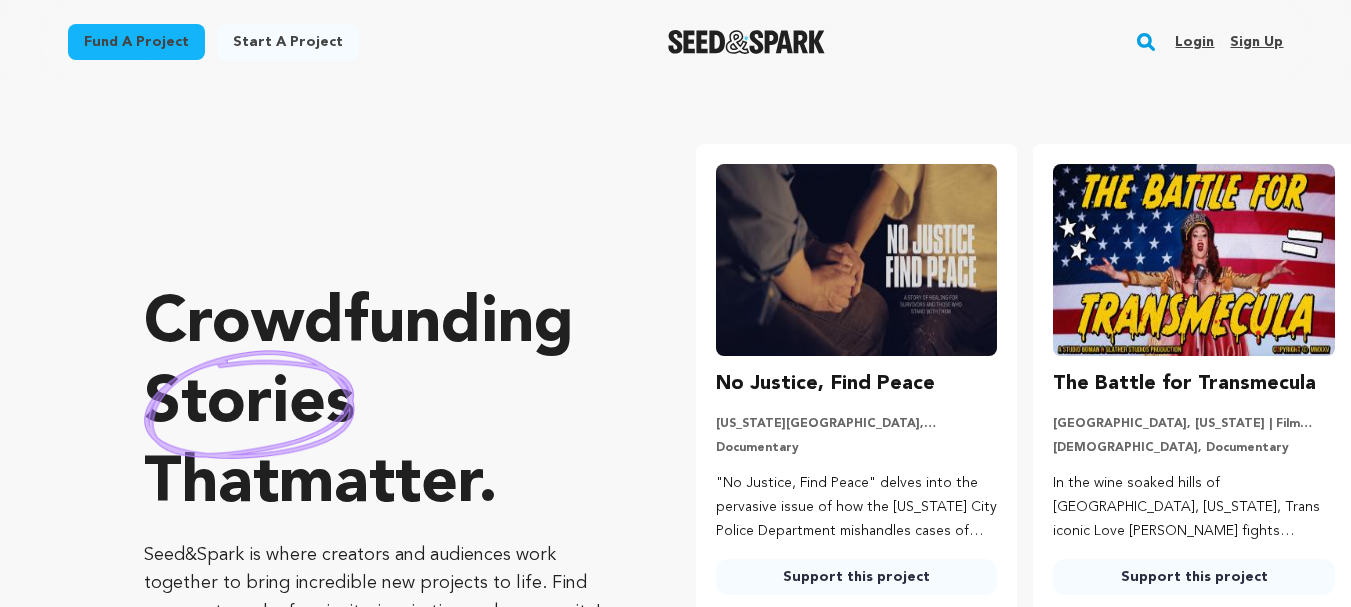 scroll, scrollTop: 0, scrollLeft: 0, axis: both 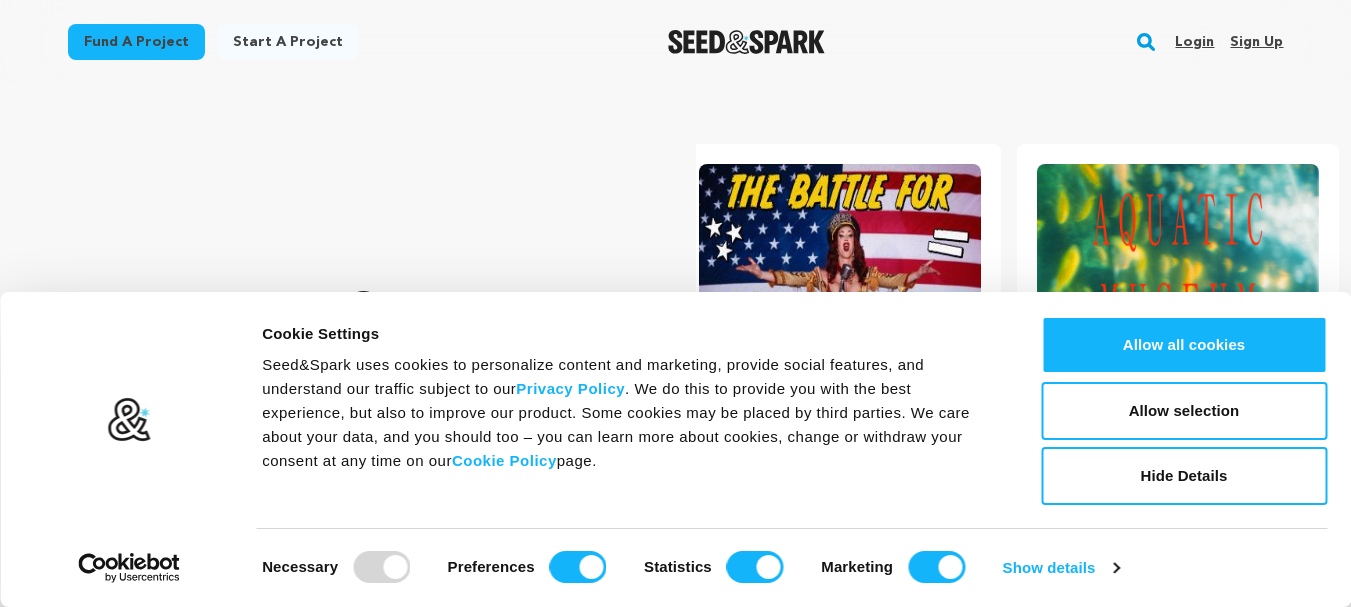 click on "Sign up" at bounding box center (1256, 42) 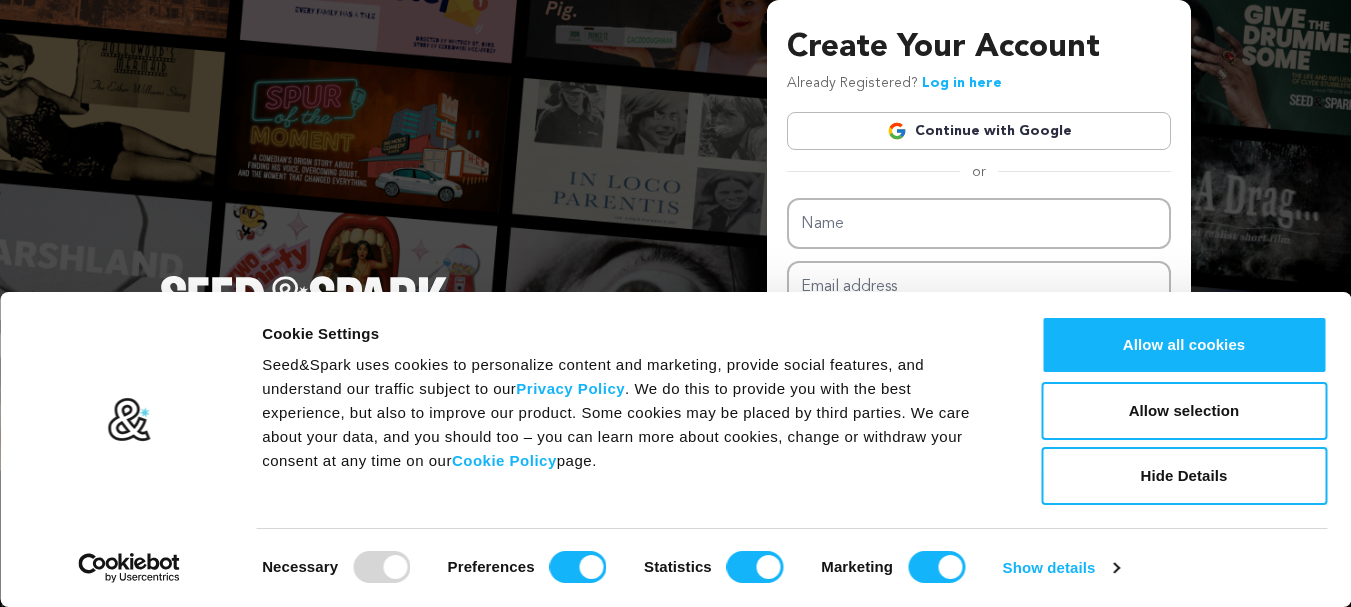 scroll, scrollTop: 0, scrollLeft: 0, axis: both 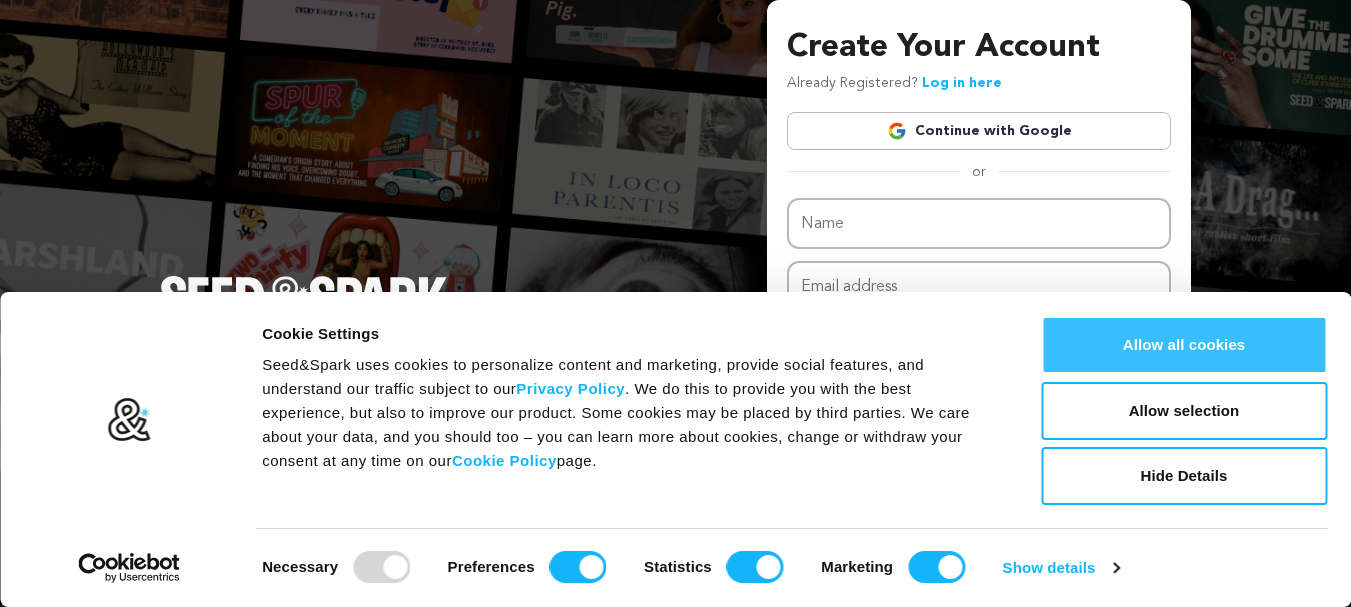 click on "Allow all cookies" at bounding box center [1184, 345] 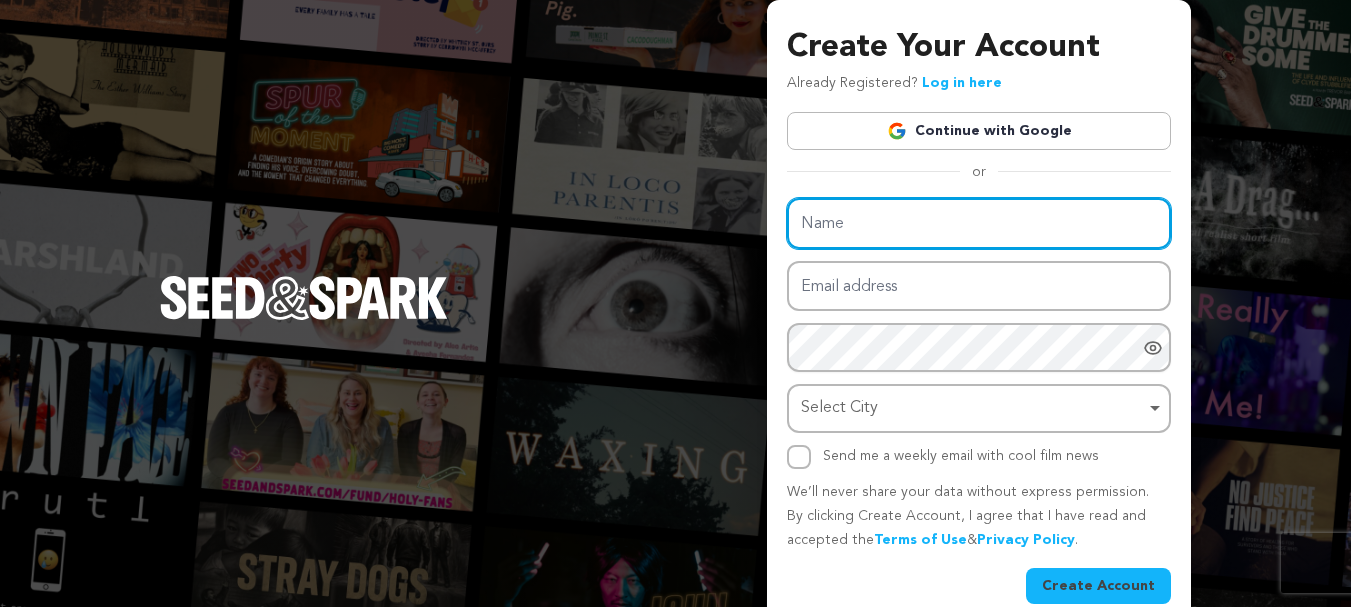 click on "Name" at bounding box center (979, 223) 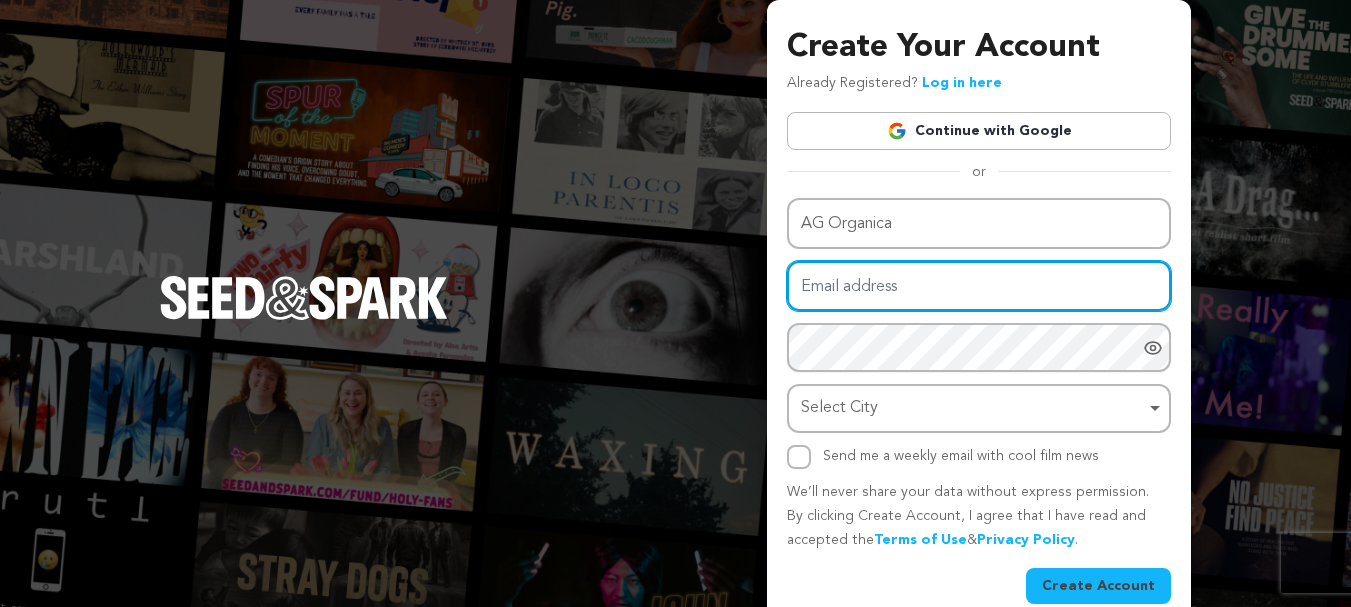 click on "Email address" at bounding box center [979, 286] 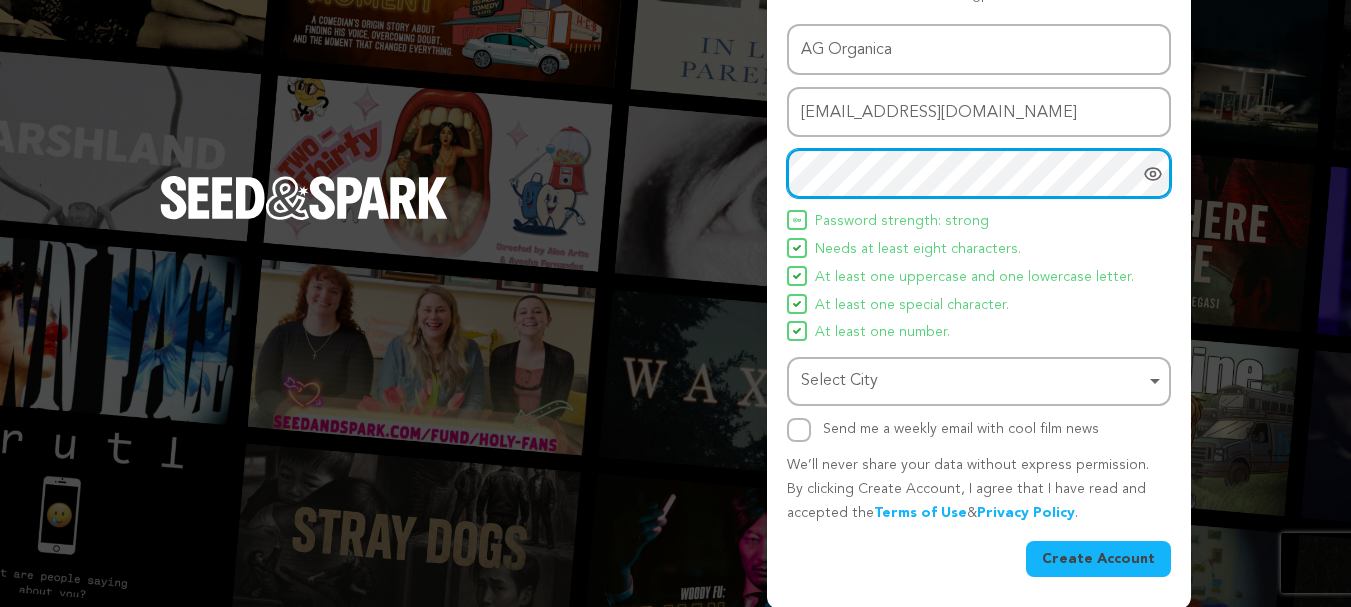 scroll, scrollTop: 176, scrollLeft: 0, axis: vertical 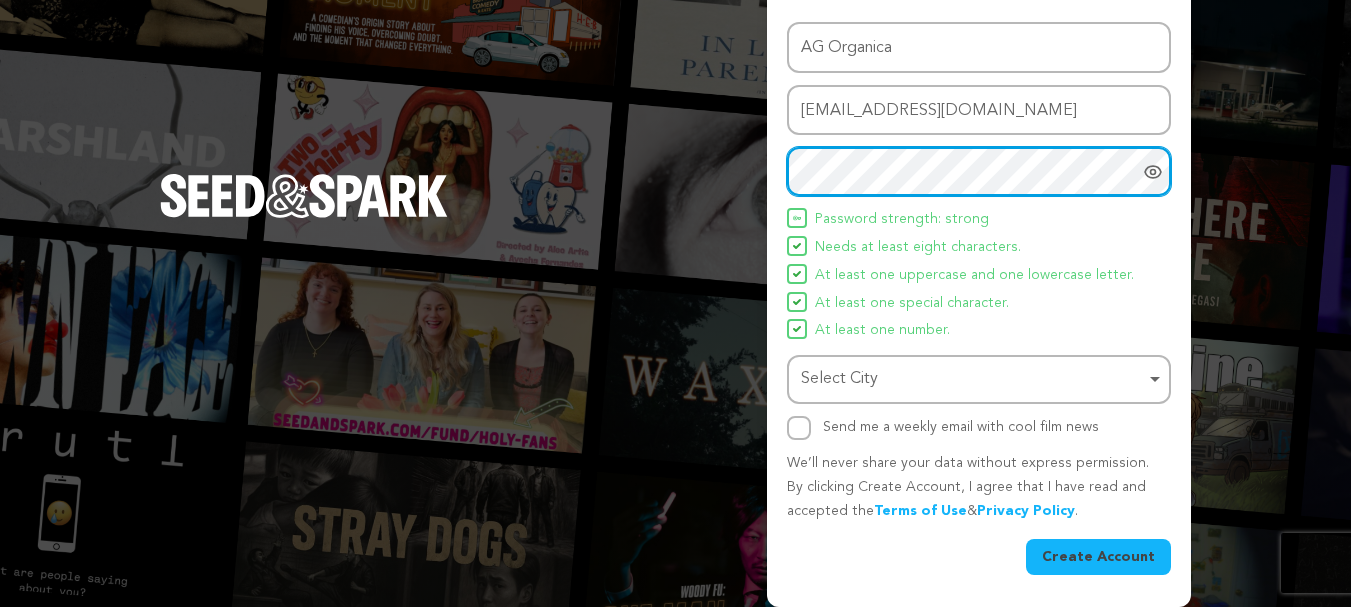 click on "Select City Remove item" at bounding box center (973, 379) 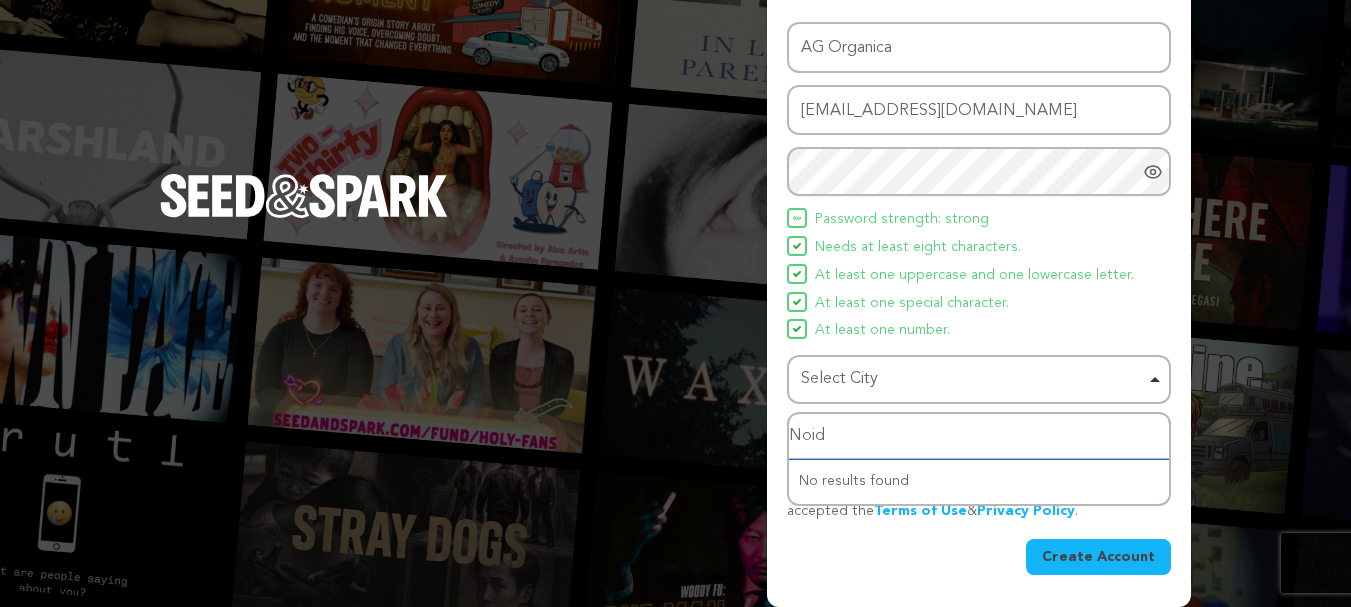 type on "Noida" 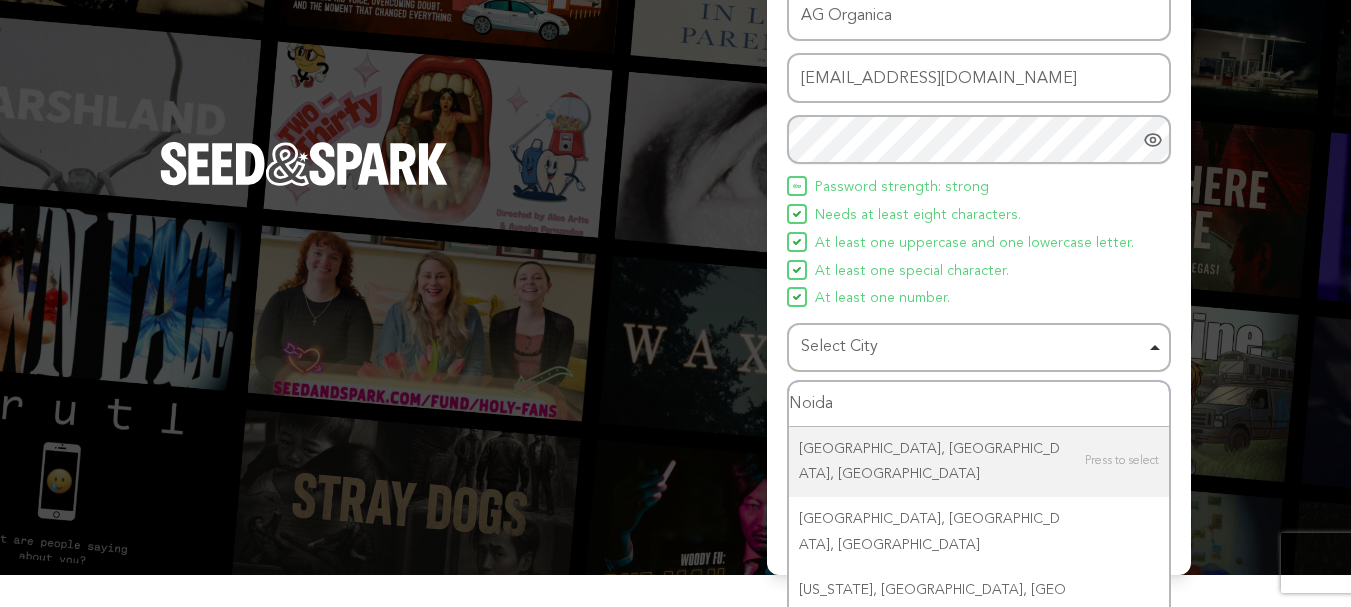 scroll, scrollTop: 211, scrollLeft: 0, axis: vertical 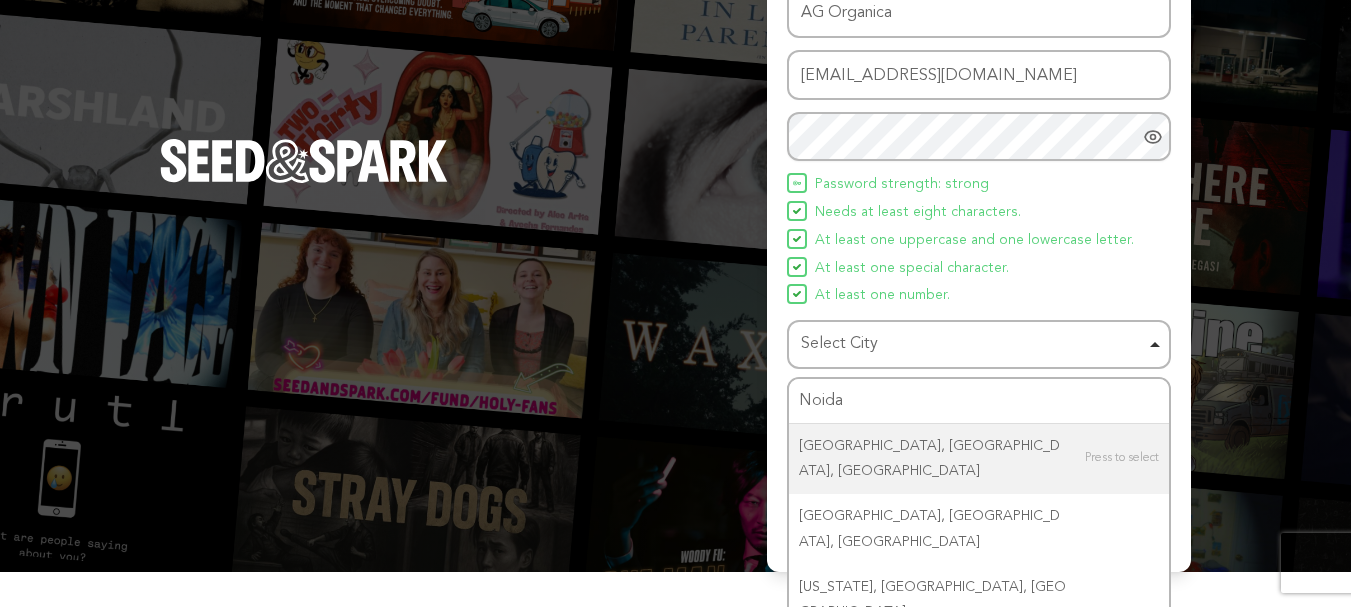 type 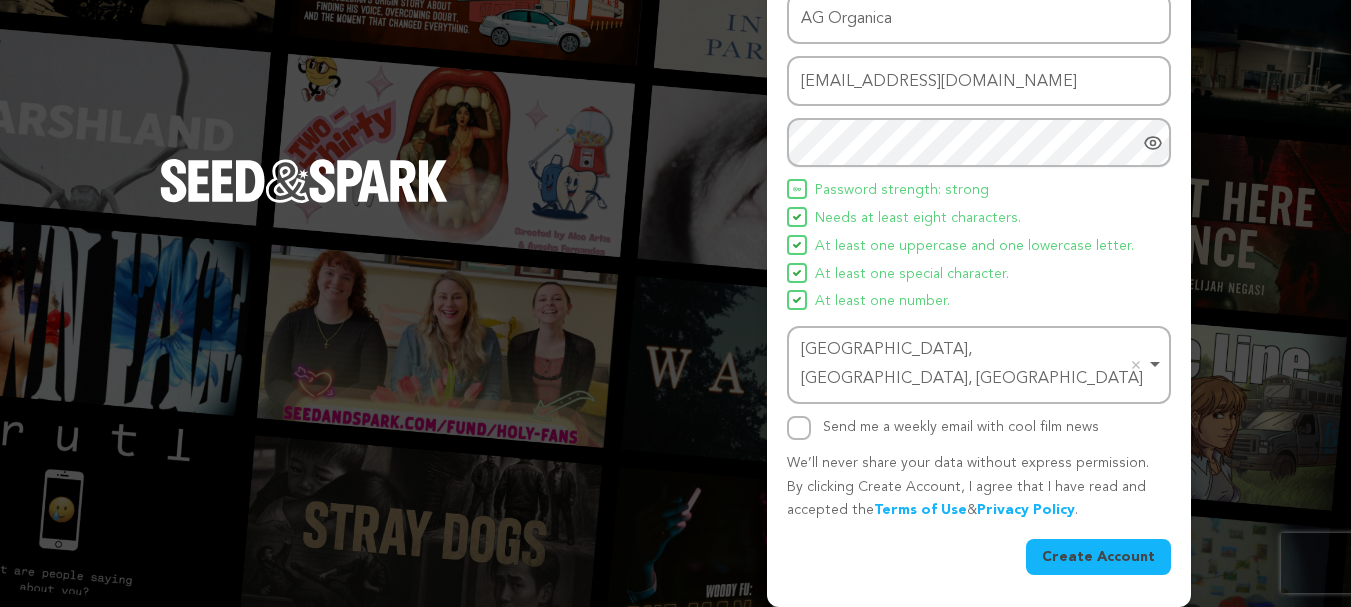 scroll, scrollTop: 176, scrollLeft: 0, axis: vertical 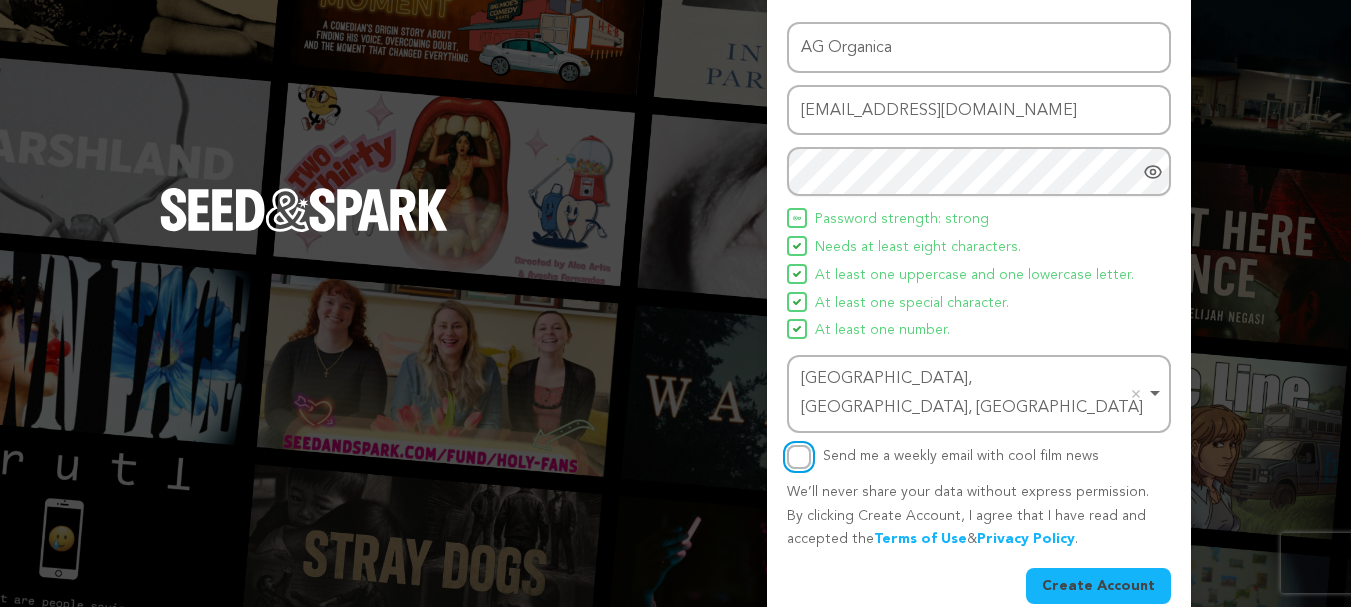 click on "Send me a weekly email with cool film news" at bounding box center (799, 457) 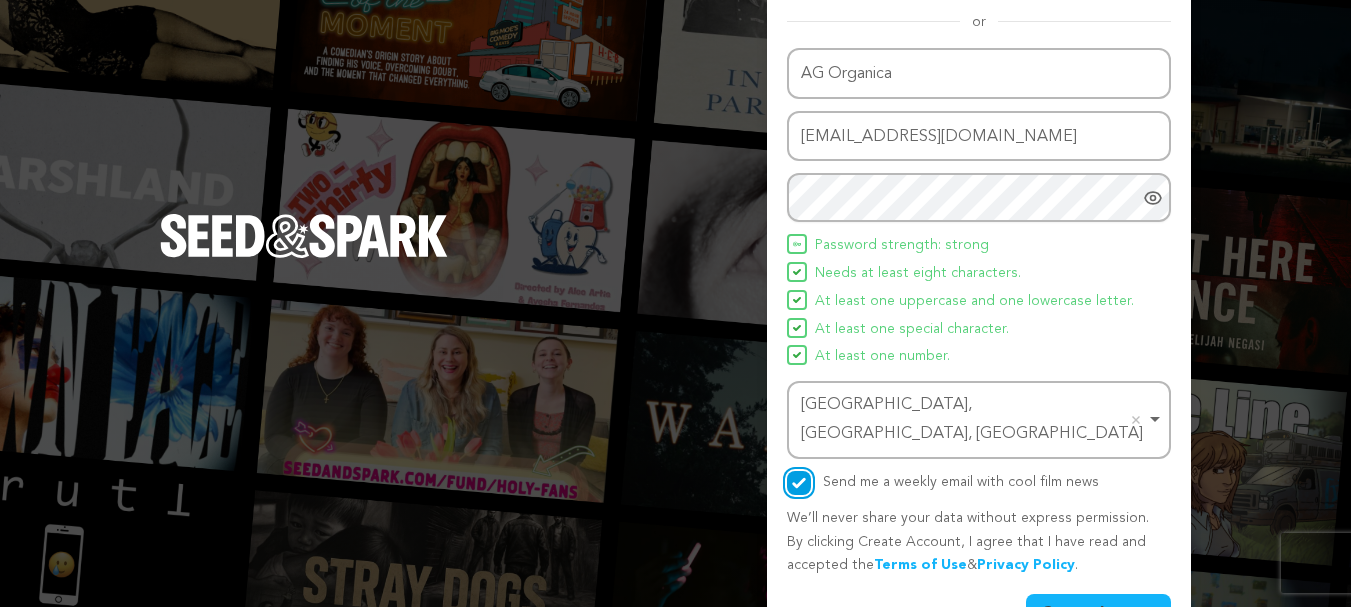 scroll, scrollTop: 176, scrollLeft: 0, axis: vertical 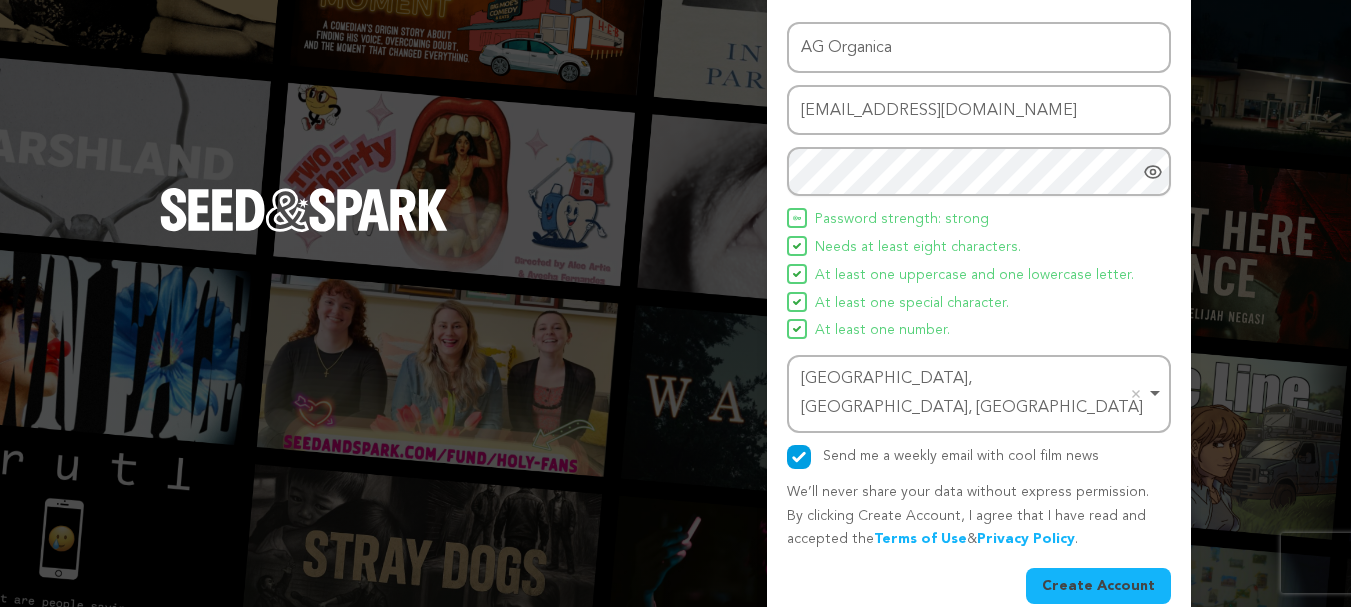 click on "Create Account" at bounding box center [1098, 586] 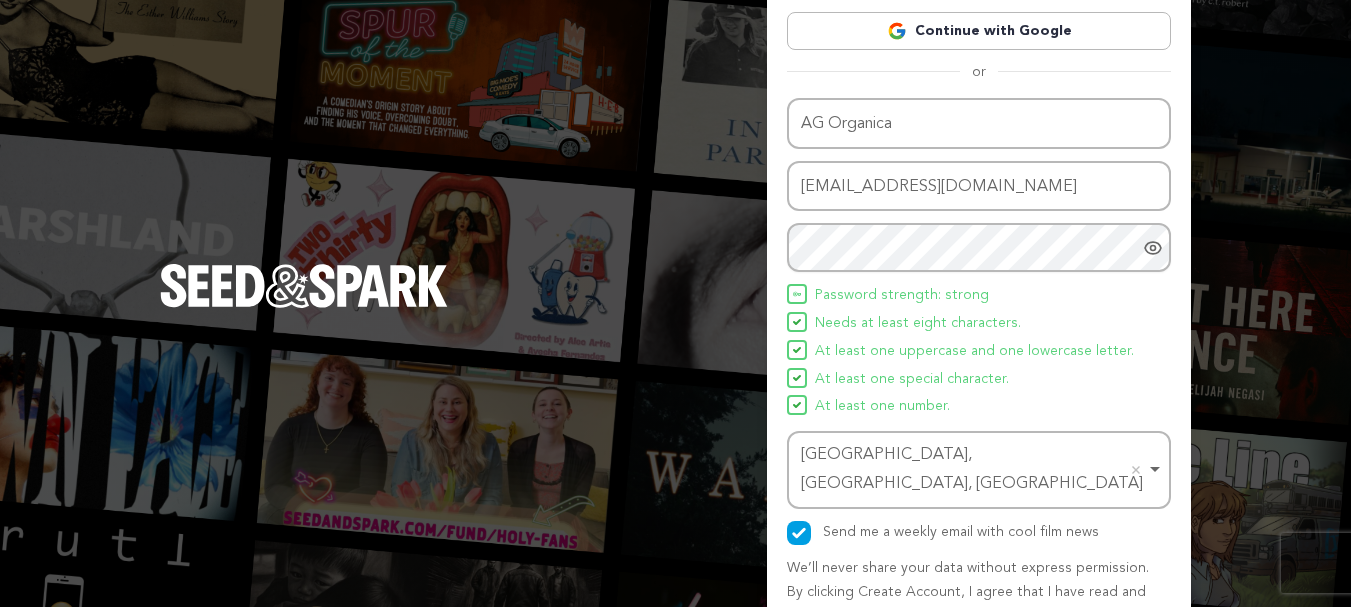 scroll, scrollTop: 150, scrollLeft: 0, axis: vertical 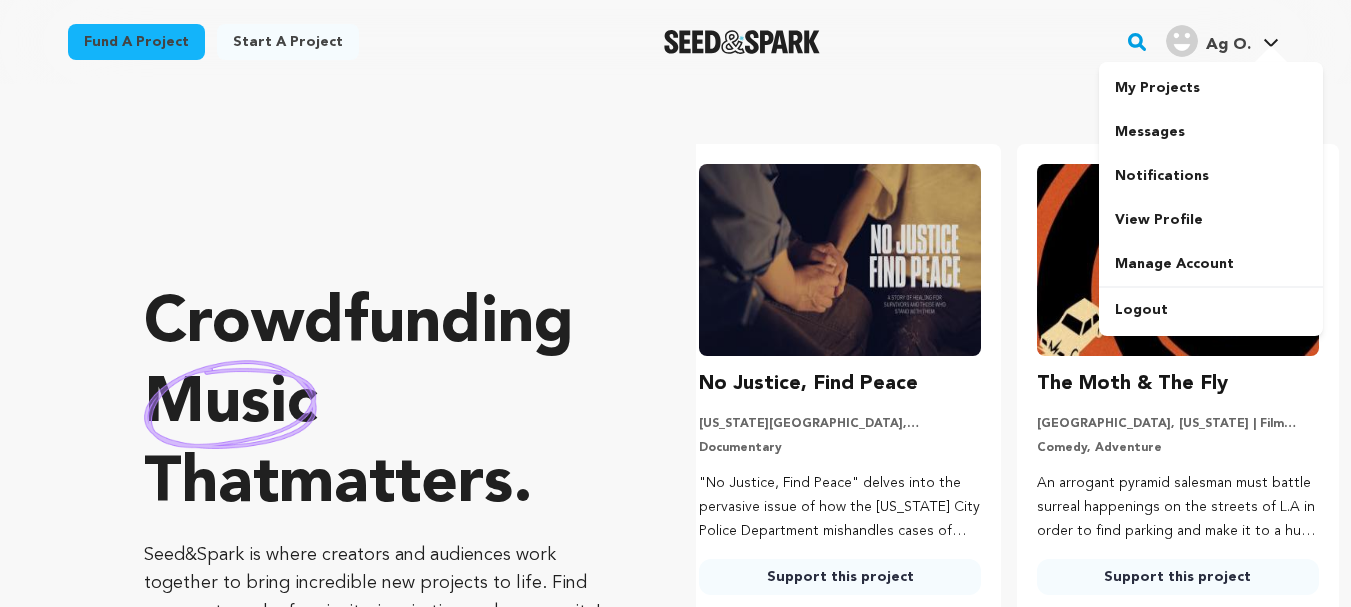 click on "Ag O.
Ag O." at bounding box center [1222, 39] 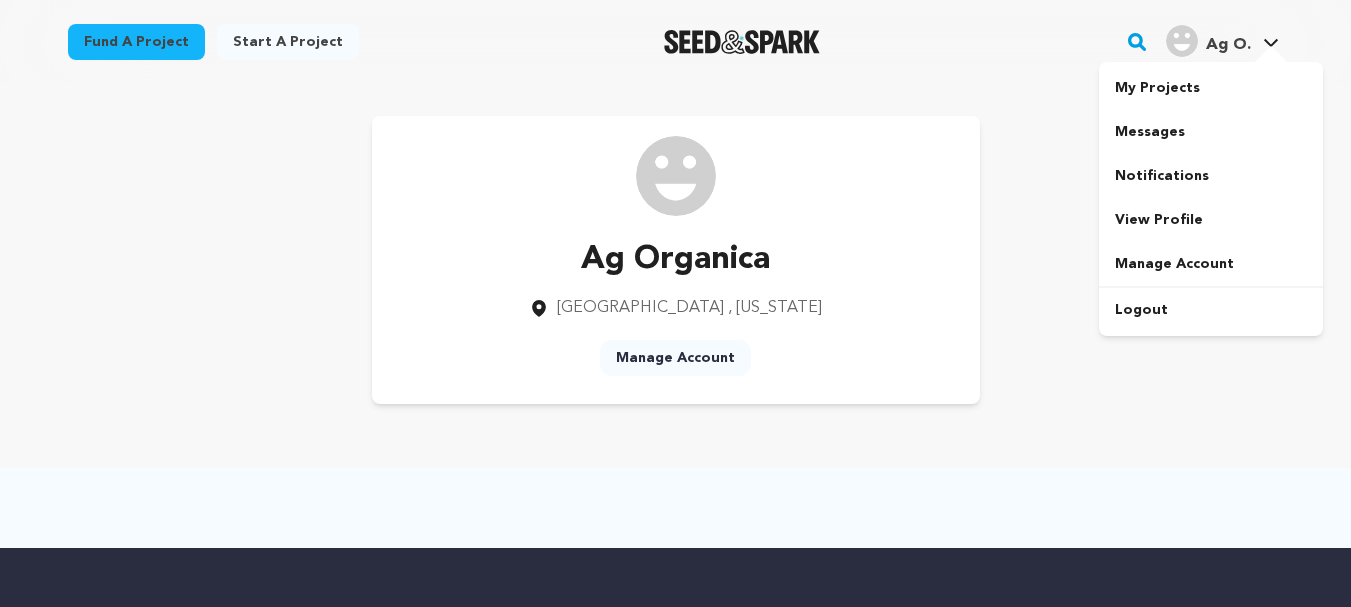 scroll, scrollTop: 0, scrollLeft: 0, axis: both 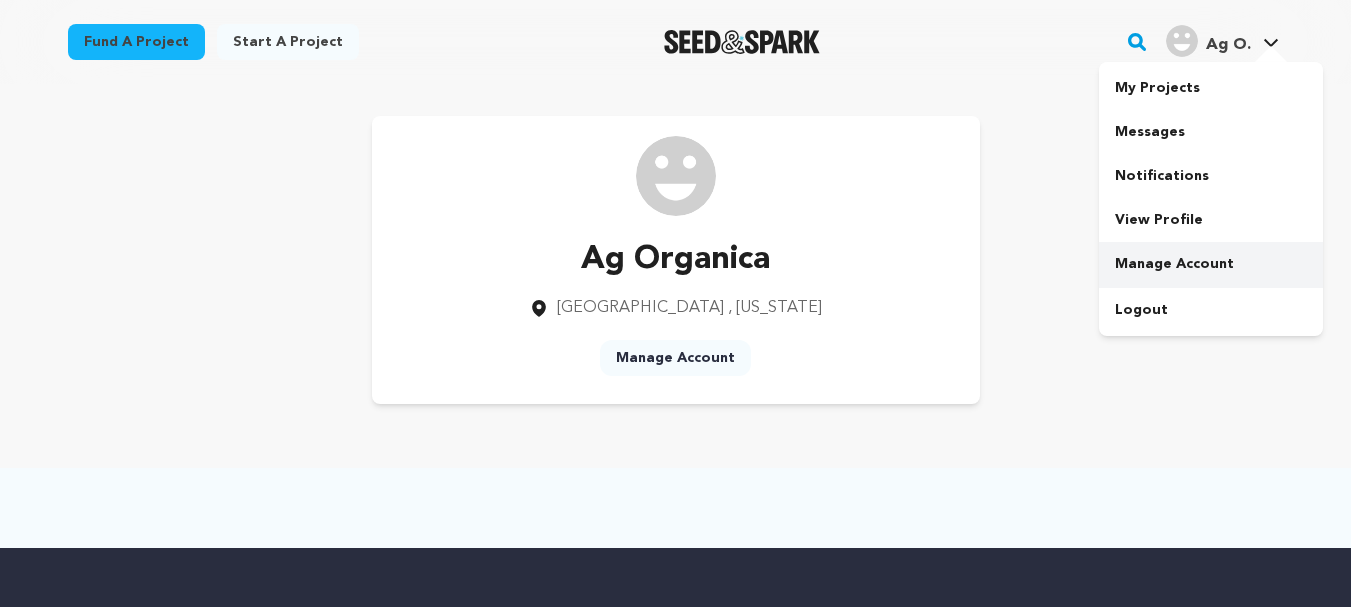 click on "Manage Account" at bounding box center [1211, 264] 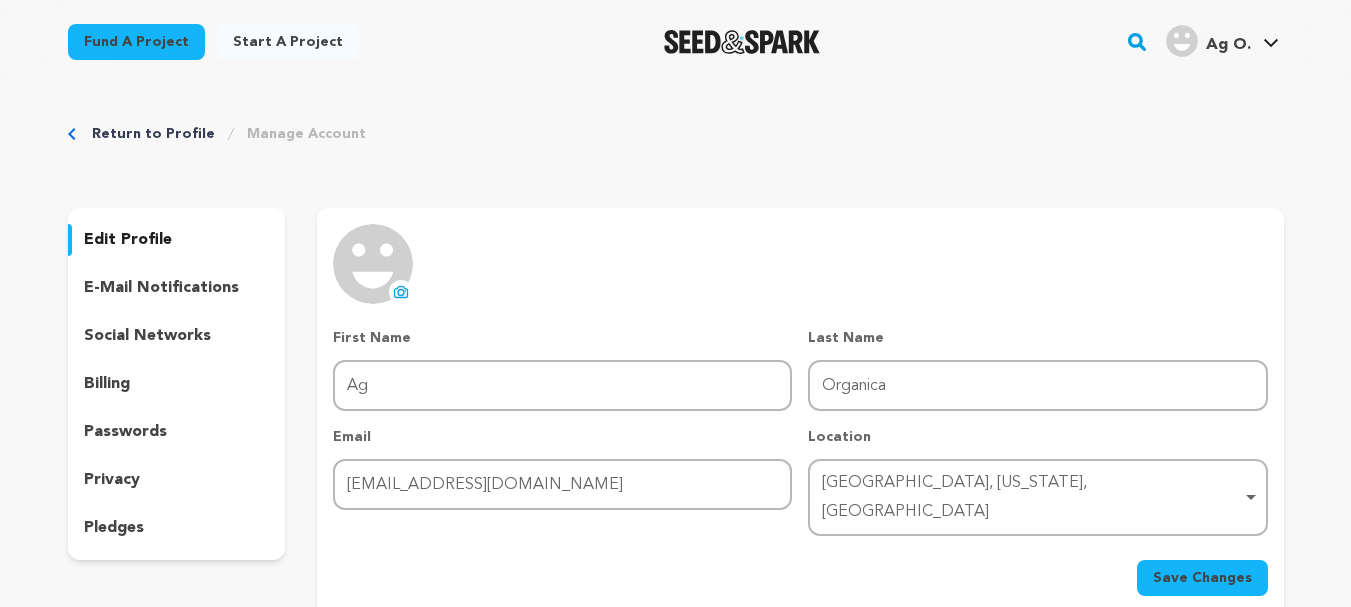 scroll, scrollTop: 0, scrollLeft: 0, axis: both 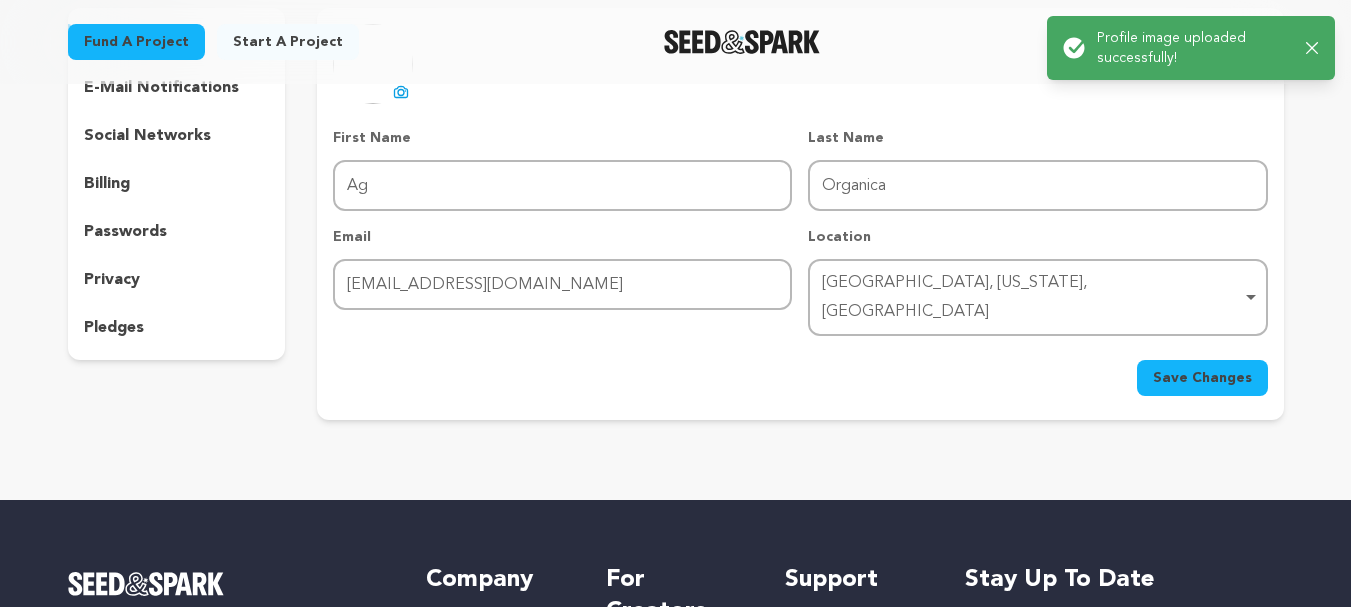 click on "Save Changes" at bounding box center (1202, 378) 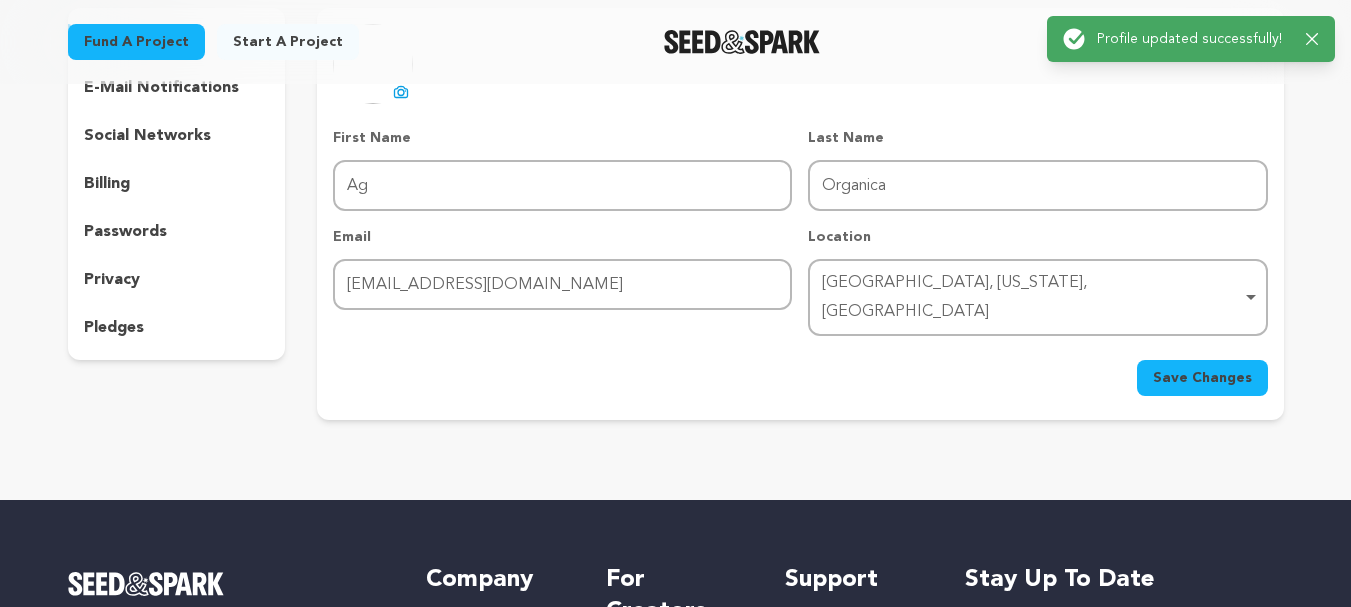 click on "Success:
Info:
Warning:
Error:
Profile updated successfully!
Close notification" at bounding box center (1191, 39) 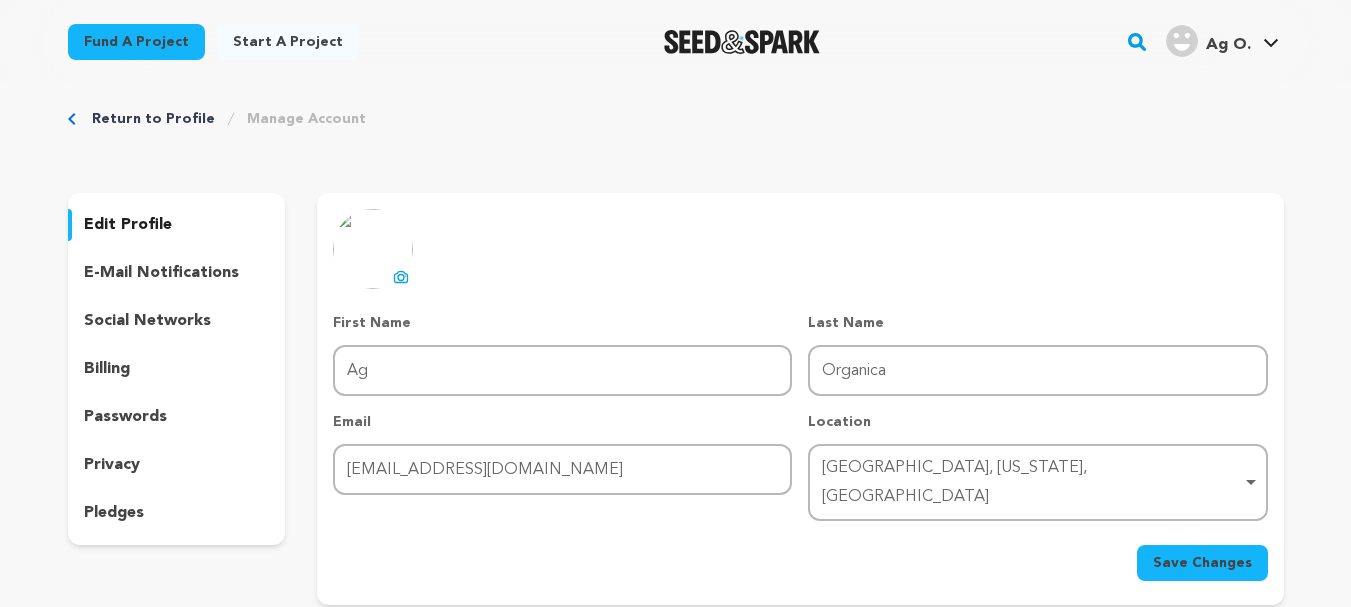 scroll, scrollTop: 0, scrollLeft: 0, axis: both 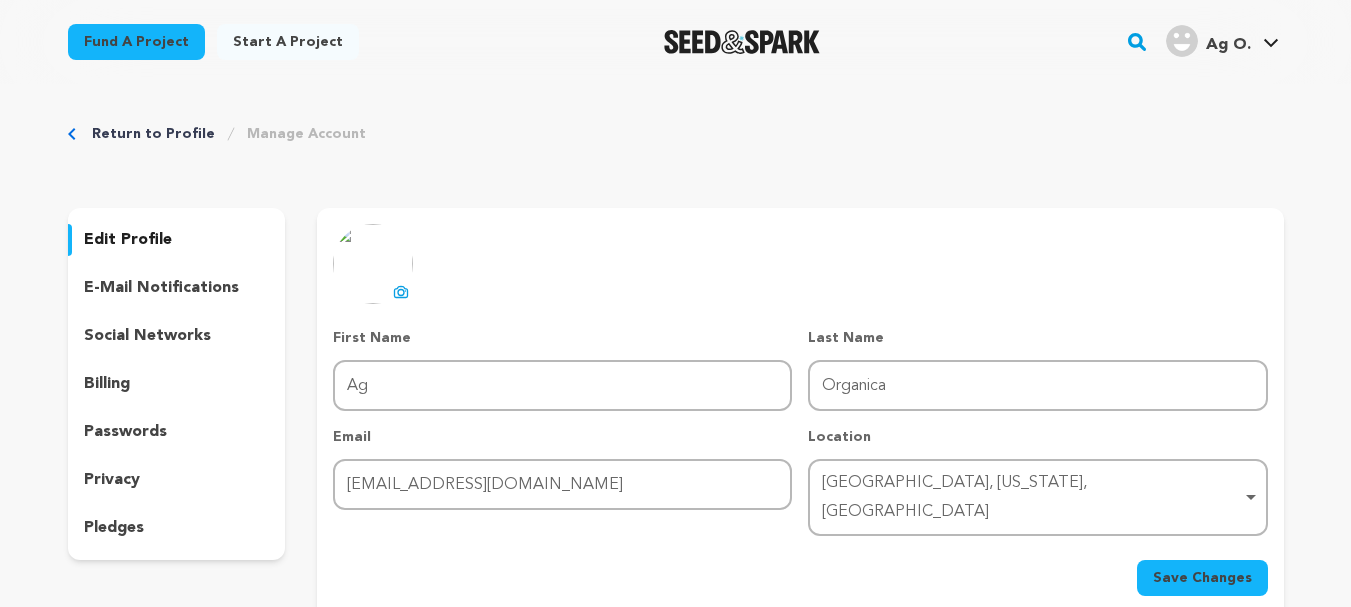 click on "social networks" at bounding box center (147, 336) 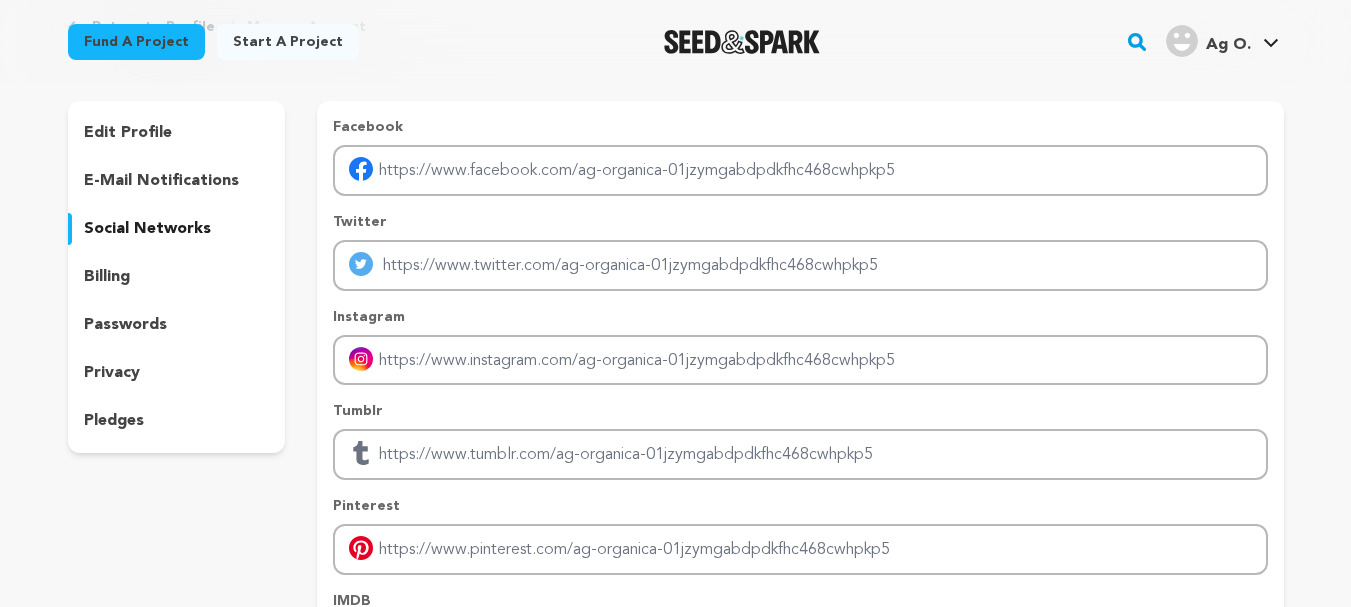scroll, scrollTop: 100, scrollLeft: 0, axis: vertical 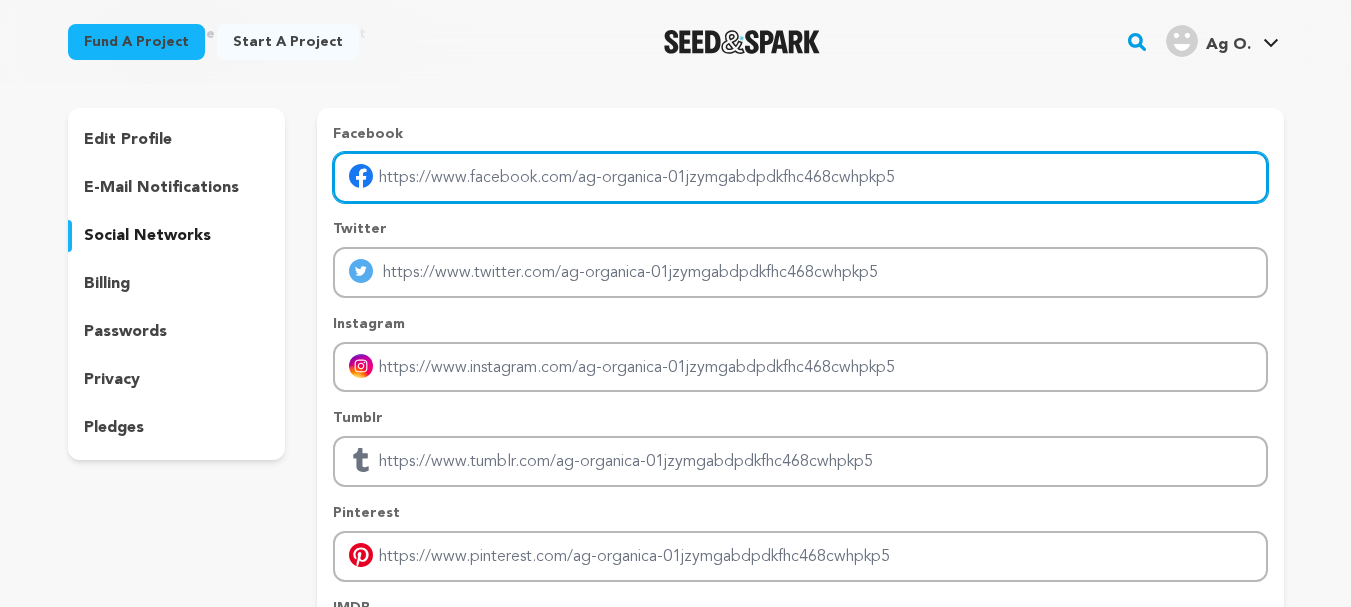 click at bounding box center [800, 177] 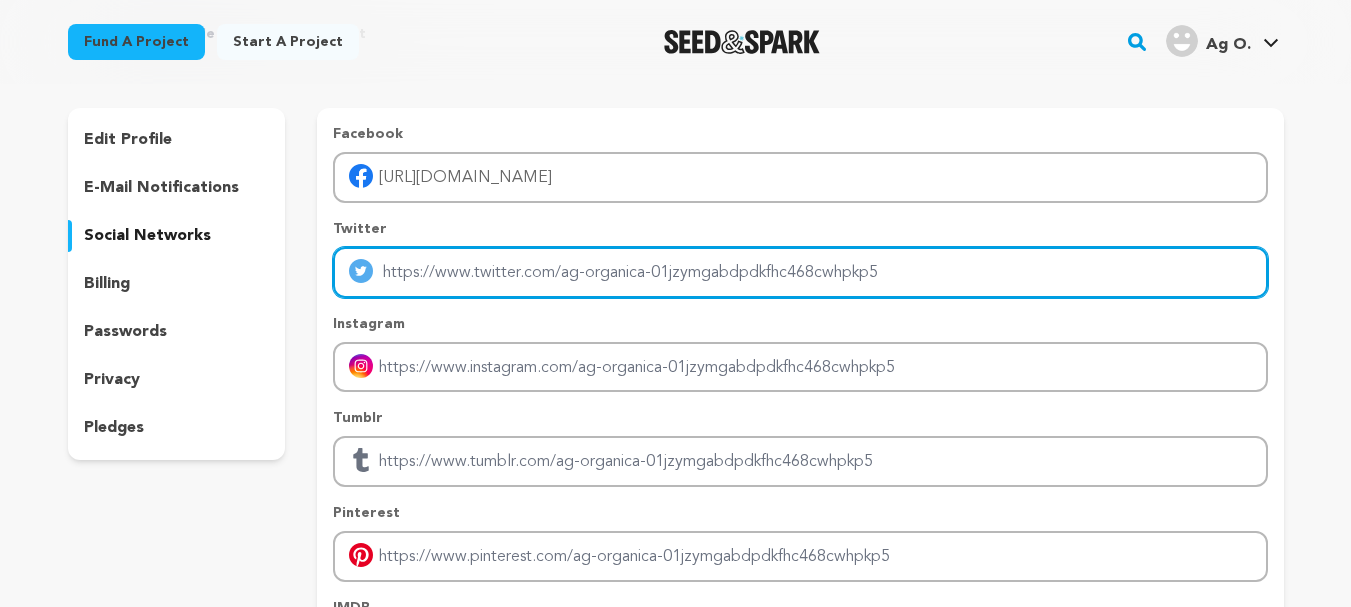 click at bounding box center [800, 272] 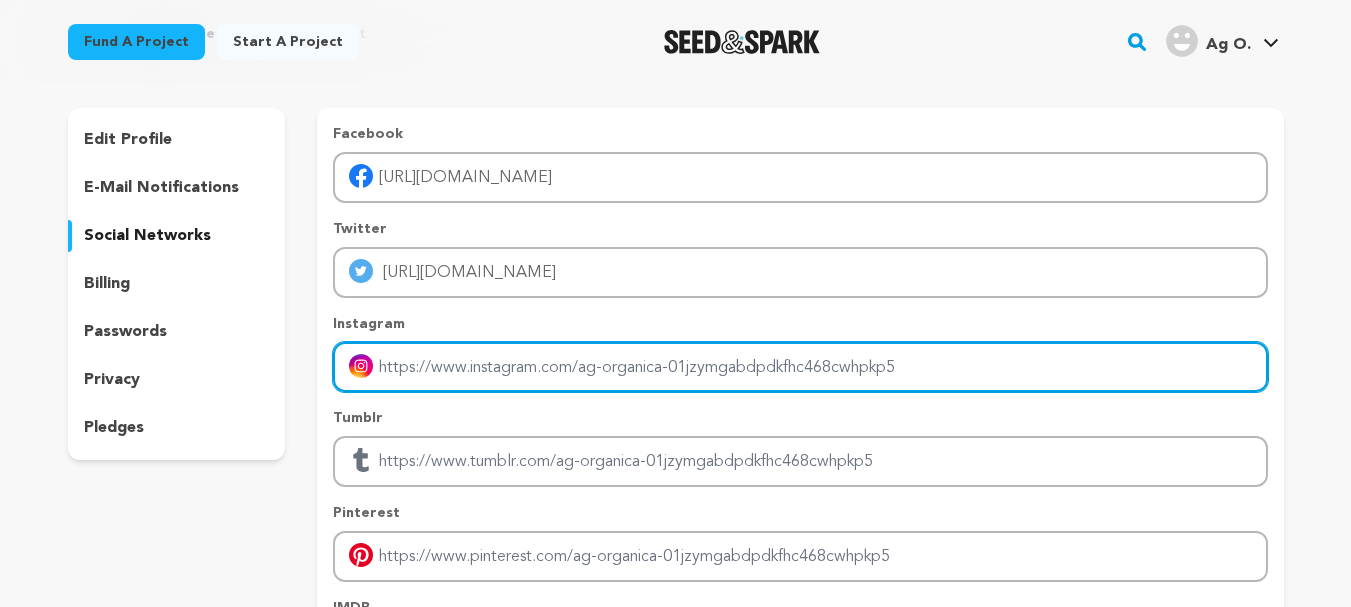 click at bounding box center [800, 367] 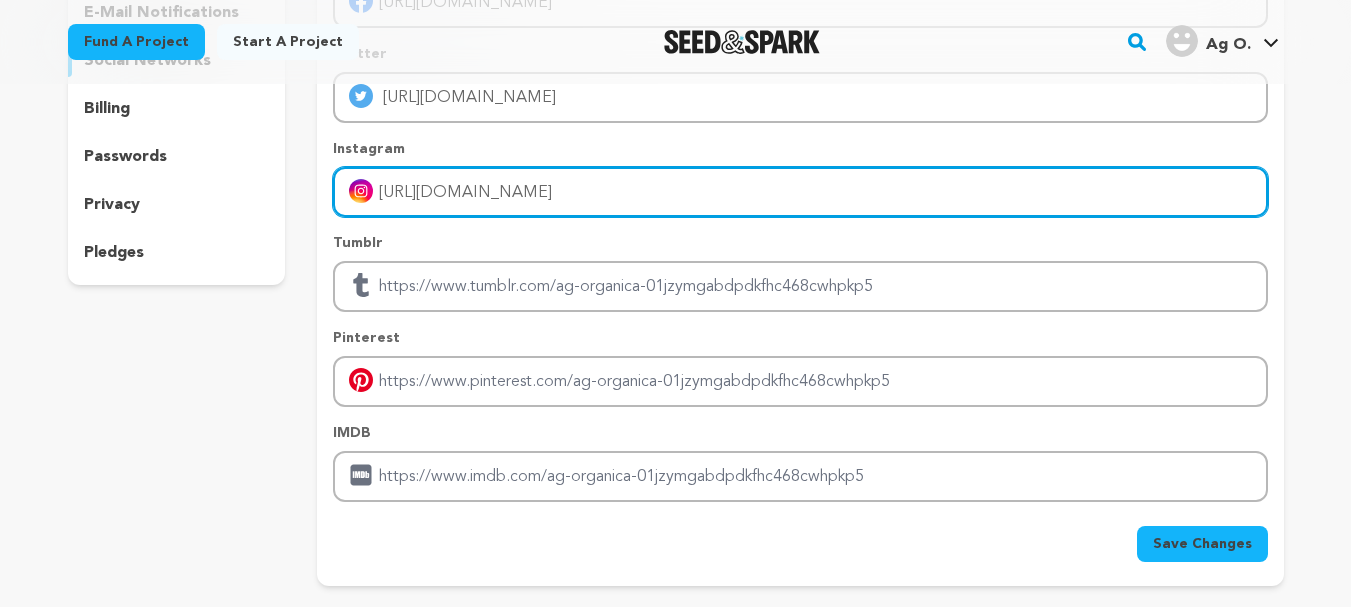 scroll, scrollTop: 300, scrollLeft: 0, axis: vertical 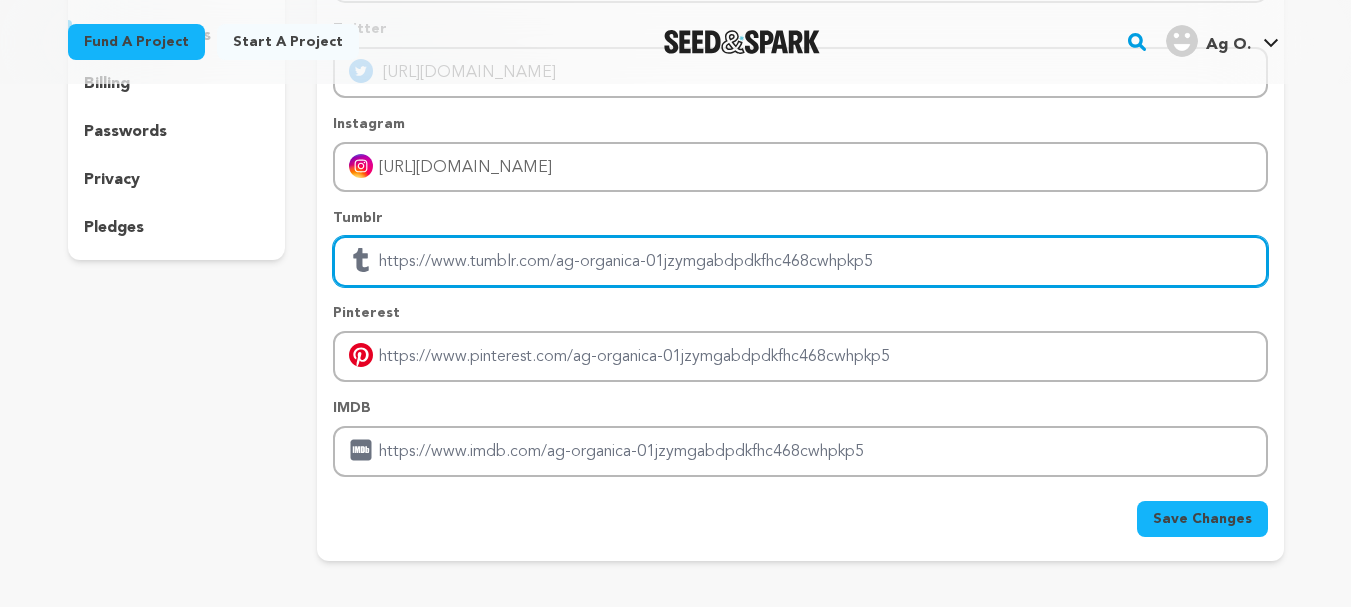 click at bounding box center [800, 261] 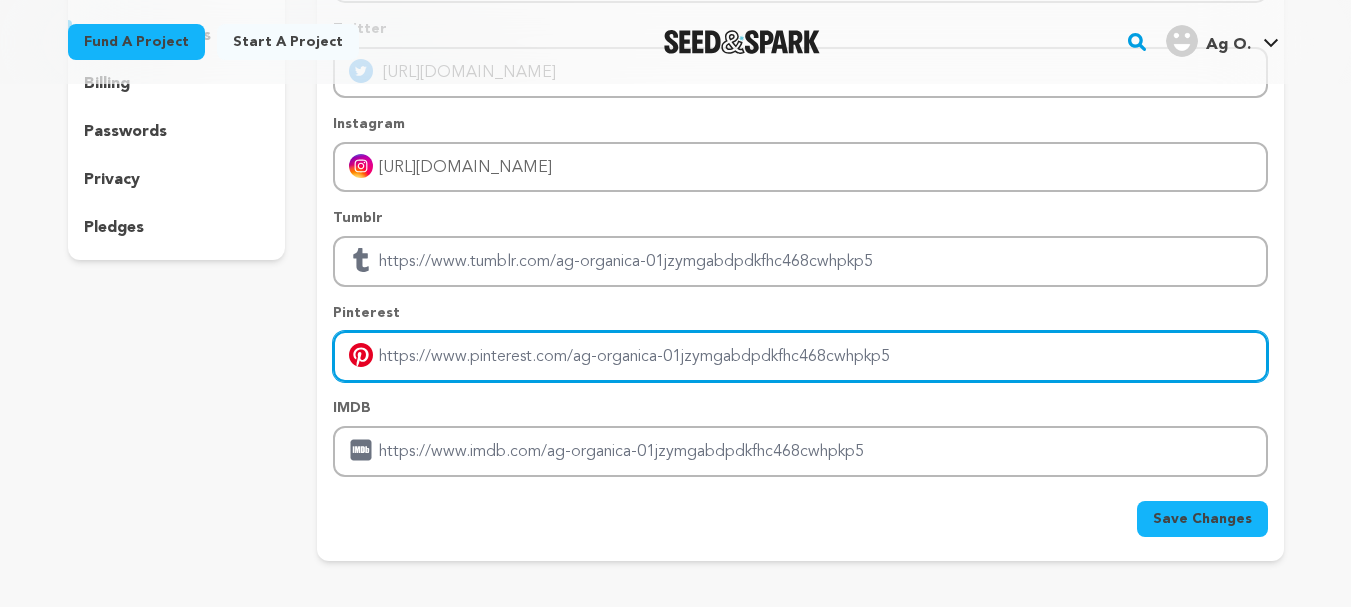 click at bounding box center (800, 356) 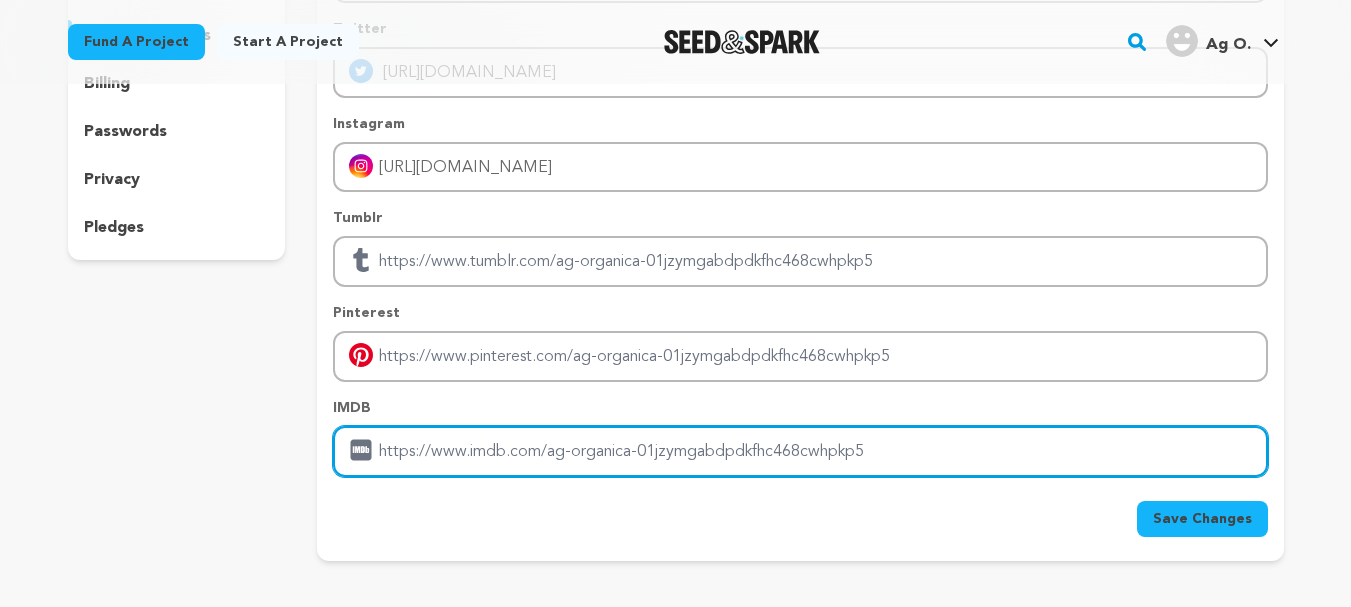 click at bounding box center (800, 451) 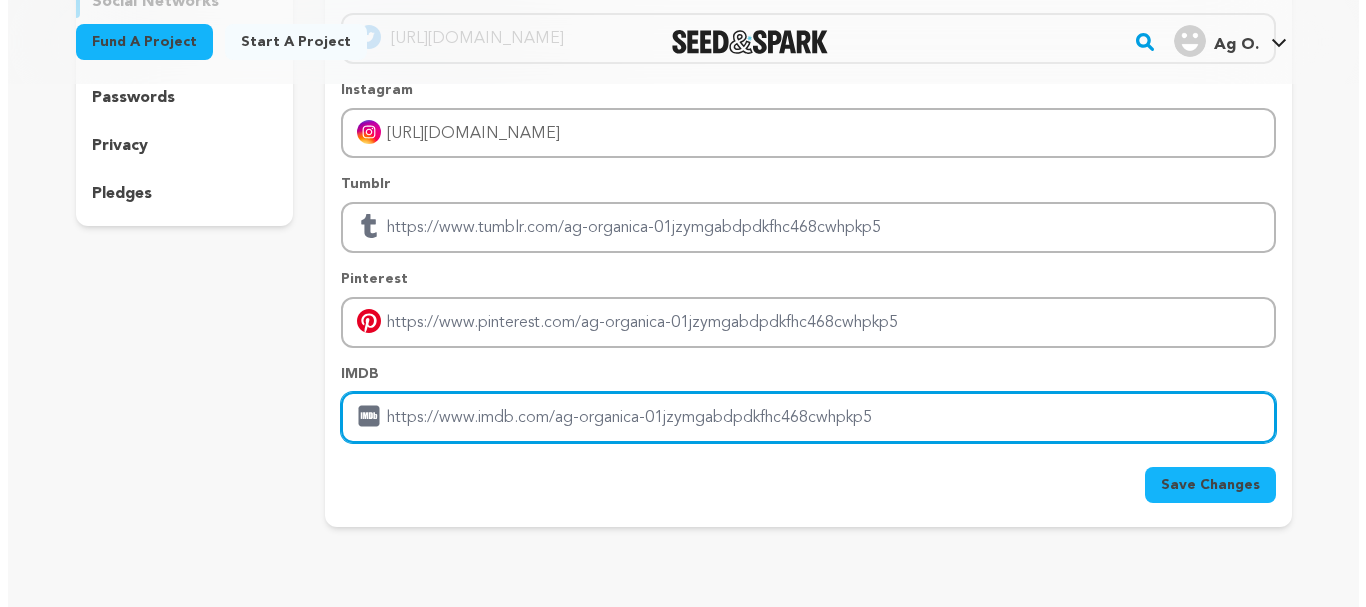 scroll, scrollTop: 400, scrollLeft: 0, axis: vertical 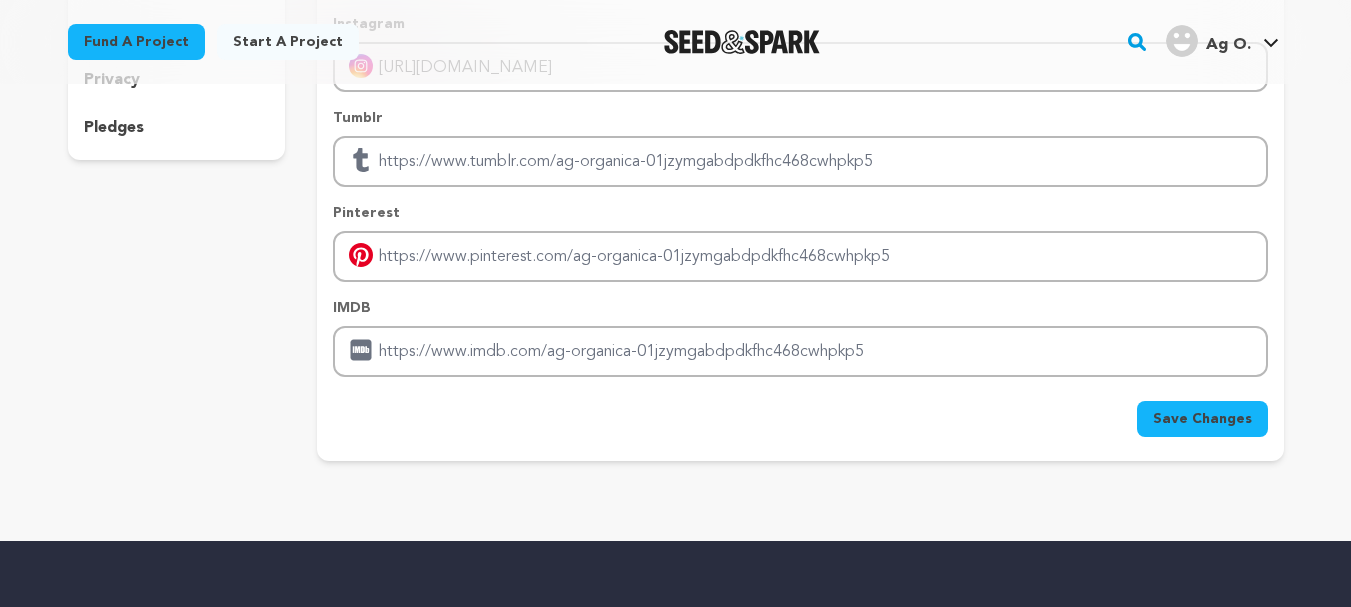 click on "Save Changes" at bounding box center (1202, 419) 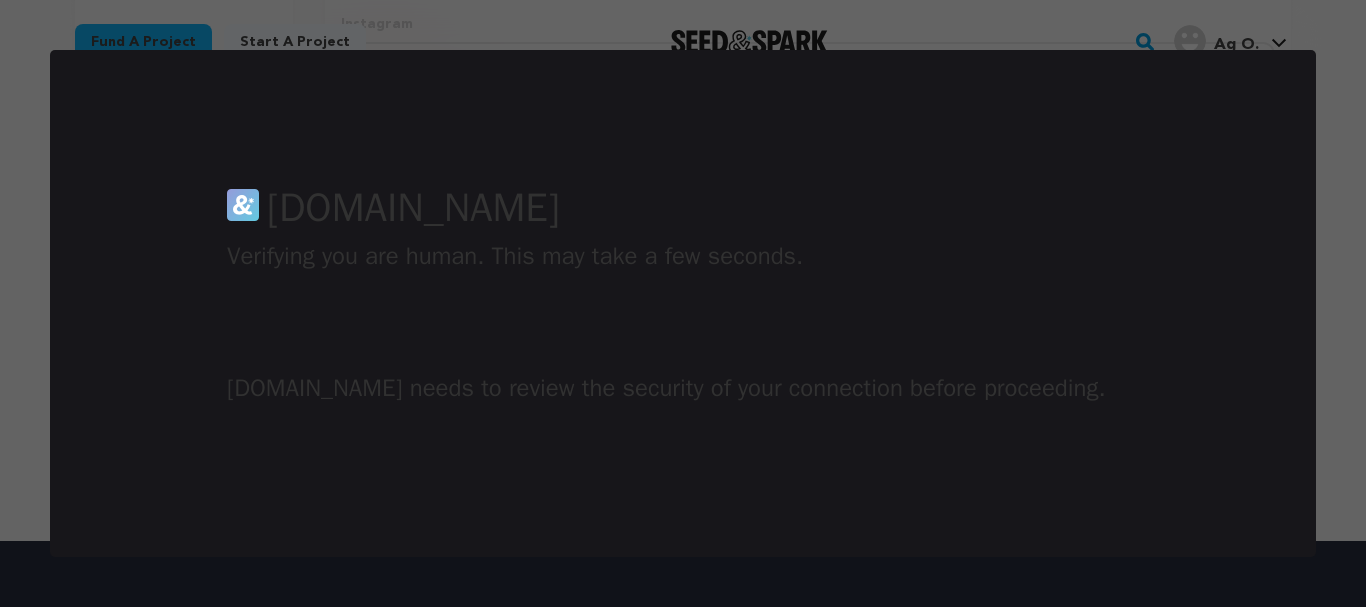 scroll, scrollTop: 0, scrollLeft: 0, axis: both 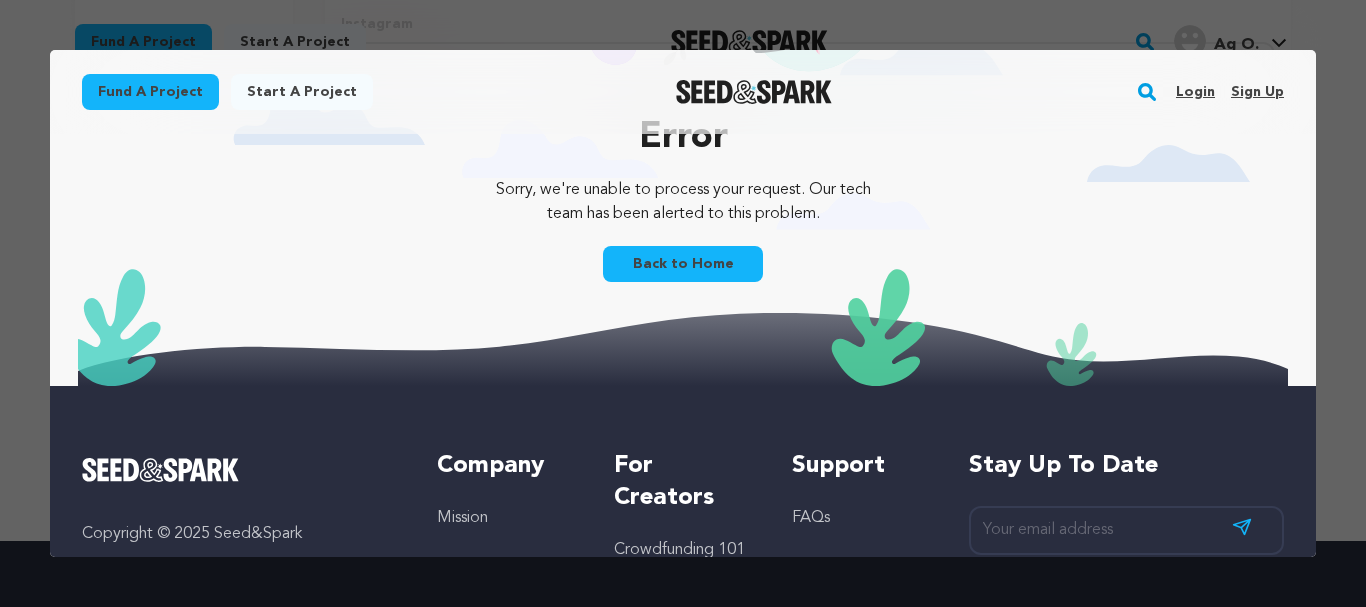 click on "Back to Home" at bounding box center (683, 264) 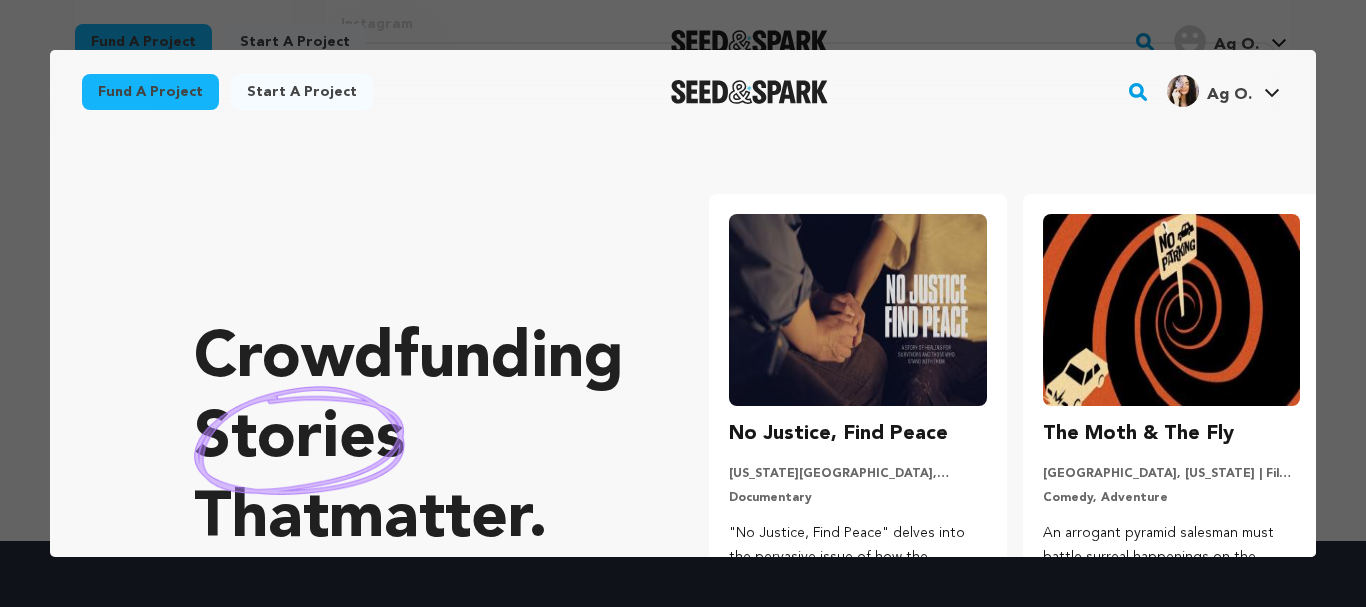 scroll, scrollTop: 0, scrollLeft: 0, axis: both 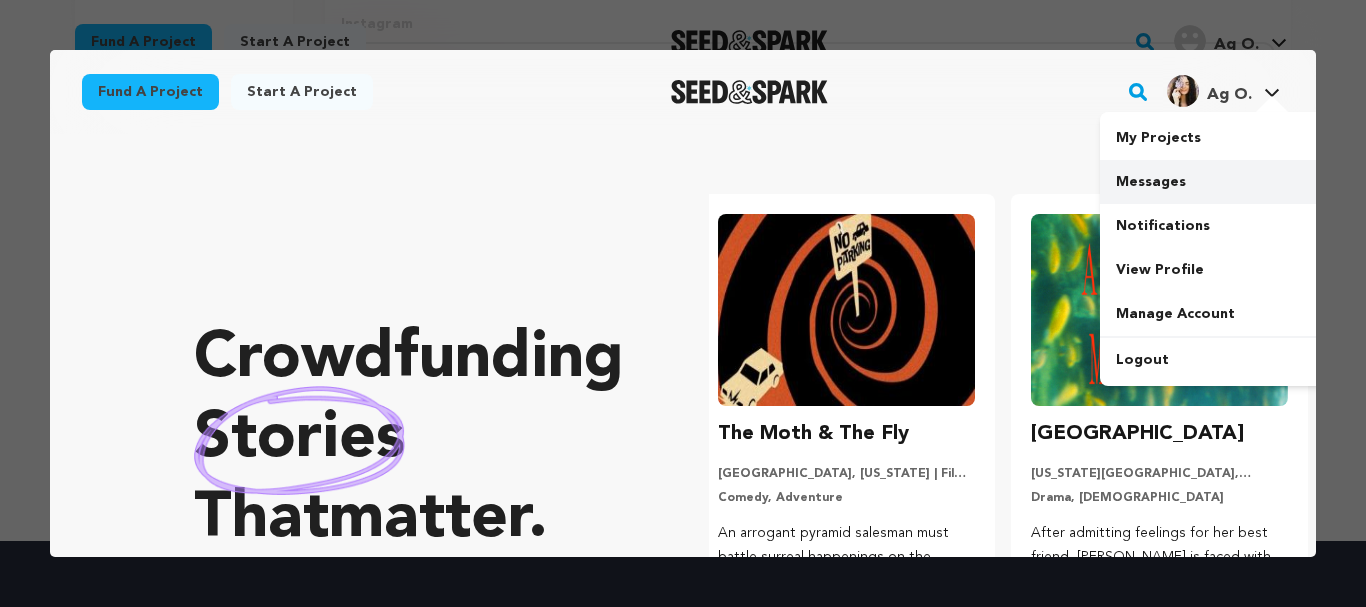 click on "Messages" at bounding box center [1212, 182] 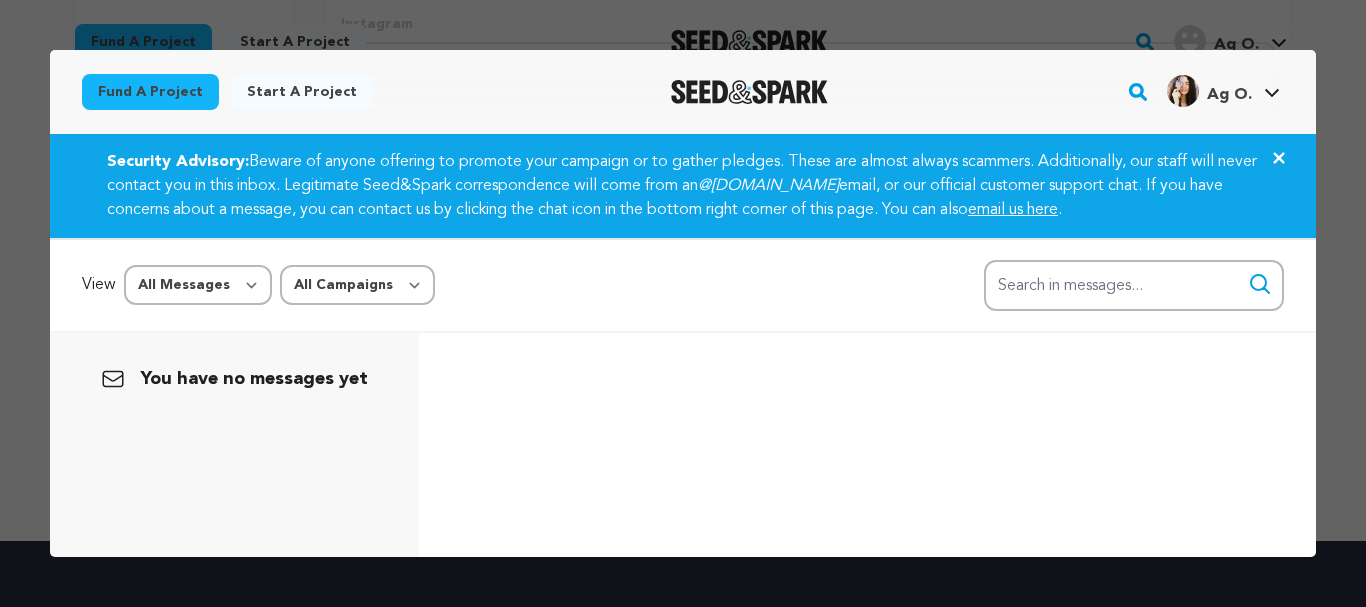scroll, scrollTop: 0, scrollLeft: 0, axis: both 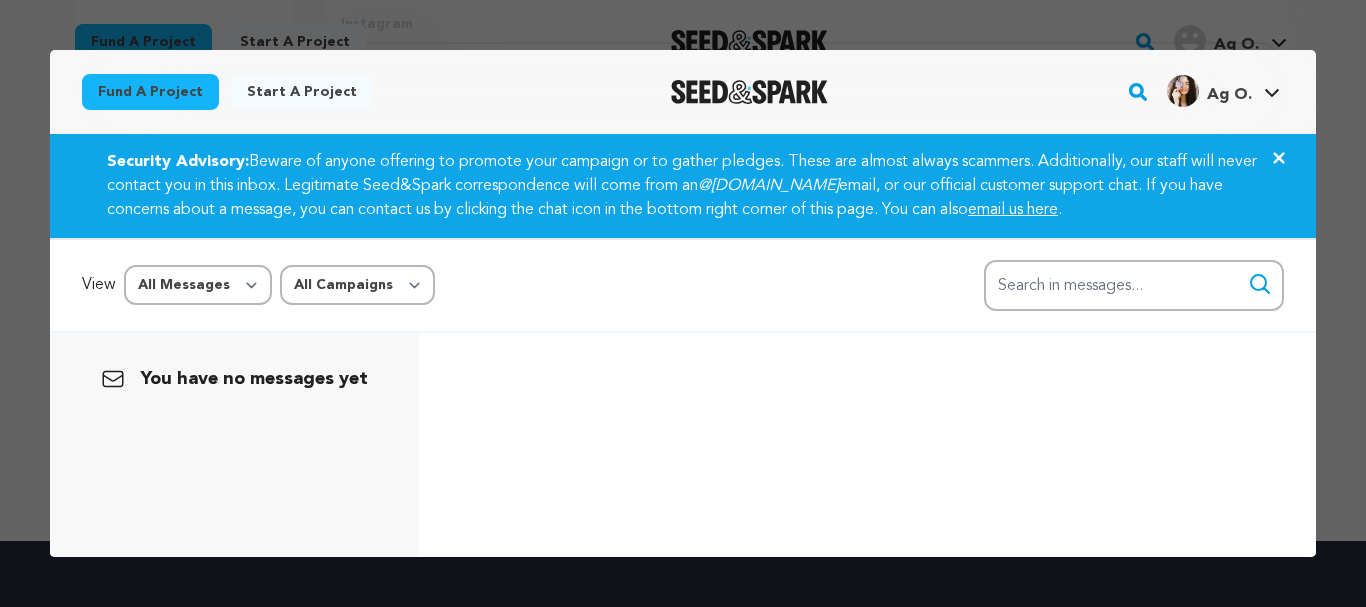 click 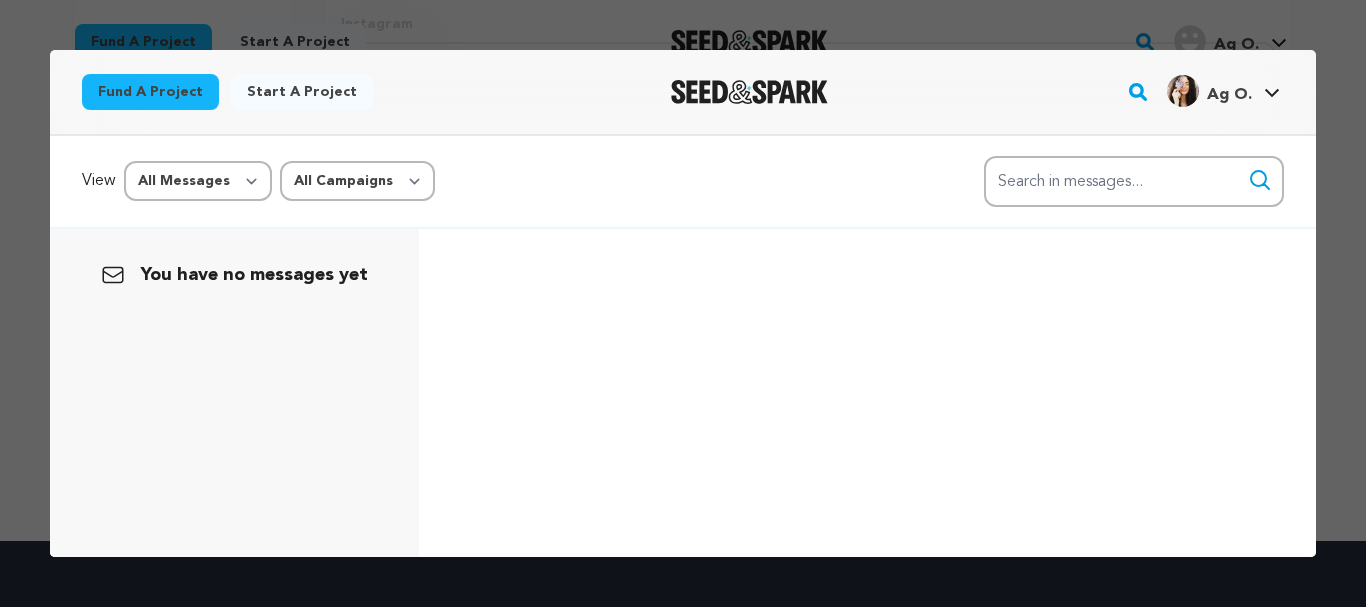 click on "Start a project" at bounding box center [302, 92] 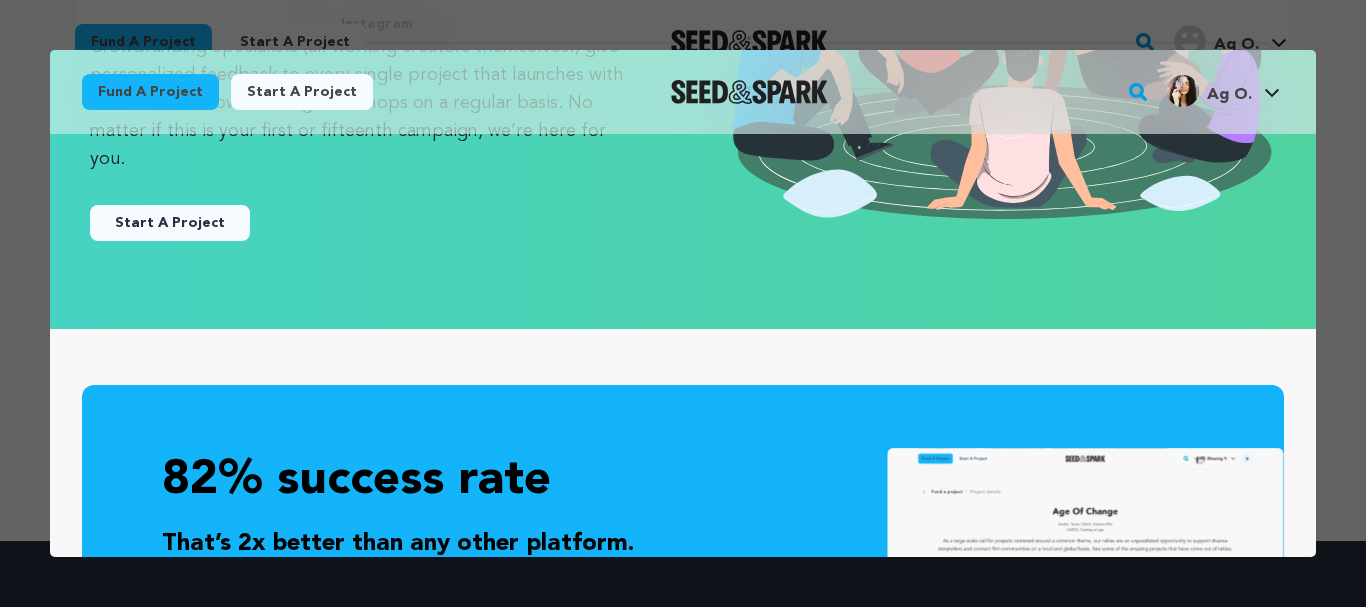 scroll, scrollTop: 400, scrollLeft: 0, axis: vertical 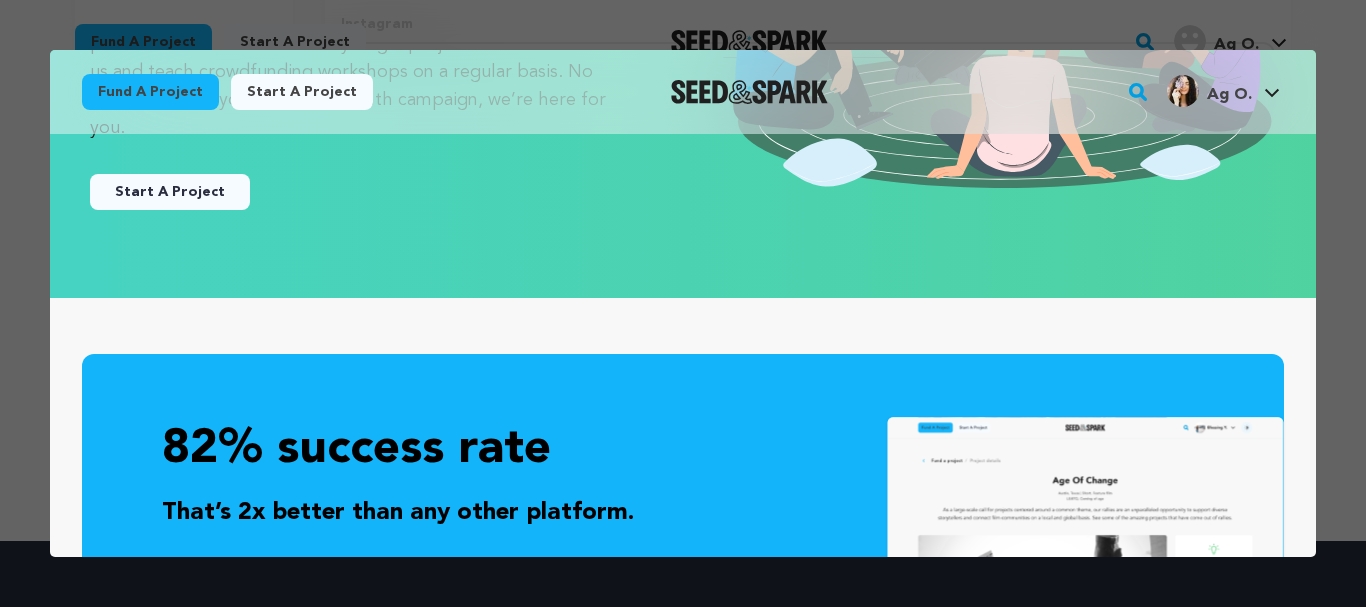 click on "Start A Project" at bounding box center [170, 192] 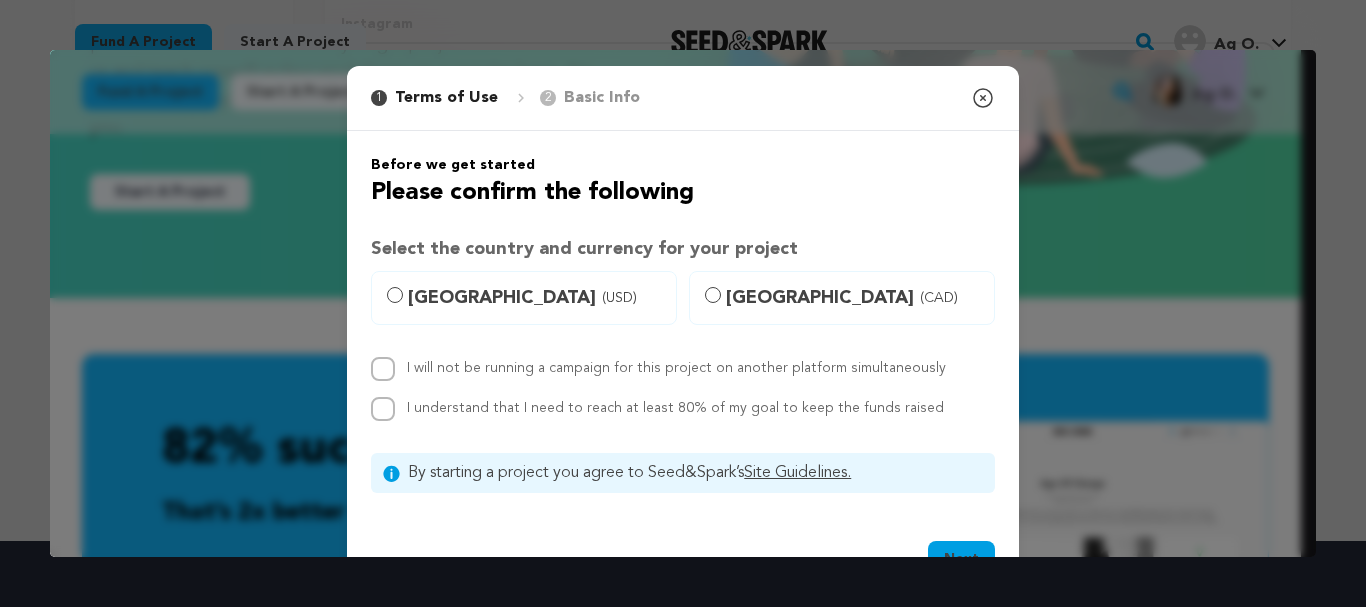 scroll, scrollTop: 68, scrollLeft: 0, axis: vertical 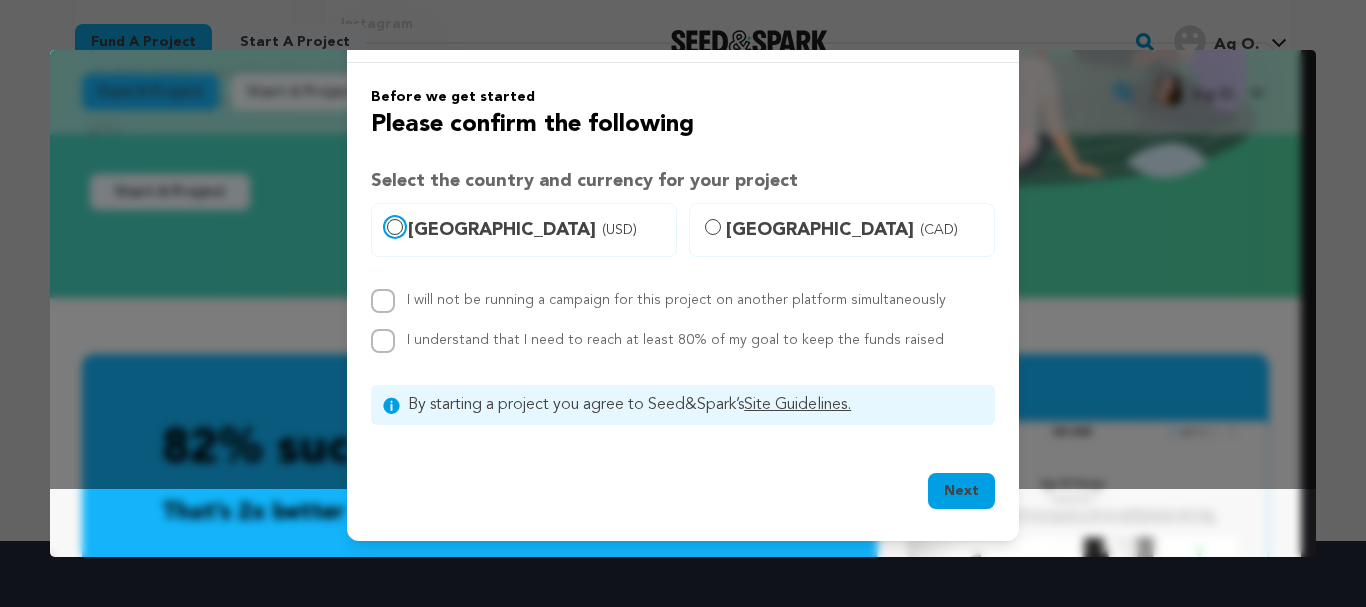 click on "[GEOGRAPHIC_DATA]
(USD)" at bounding box center (395, 227) 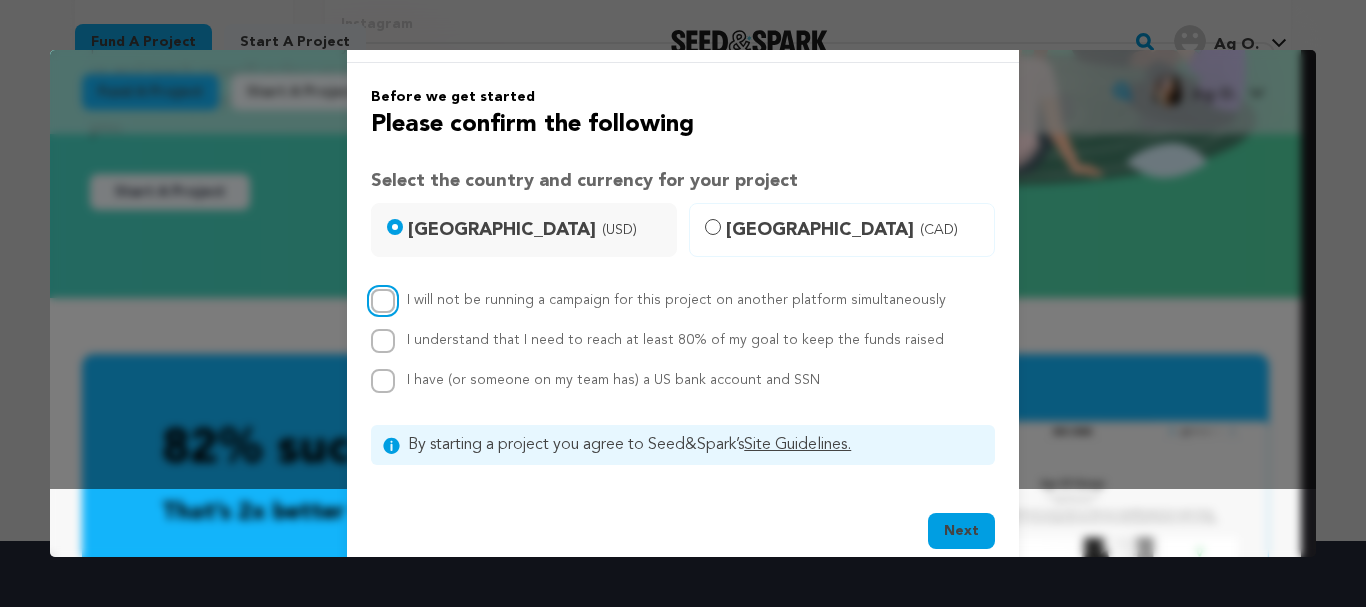 drag, startPoint x: 379, startPoint y: 295, endPoint x: 360, endPoint y: 326, distance: 36.359318 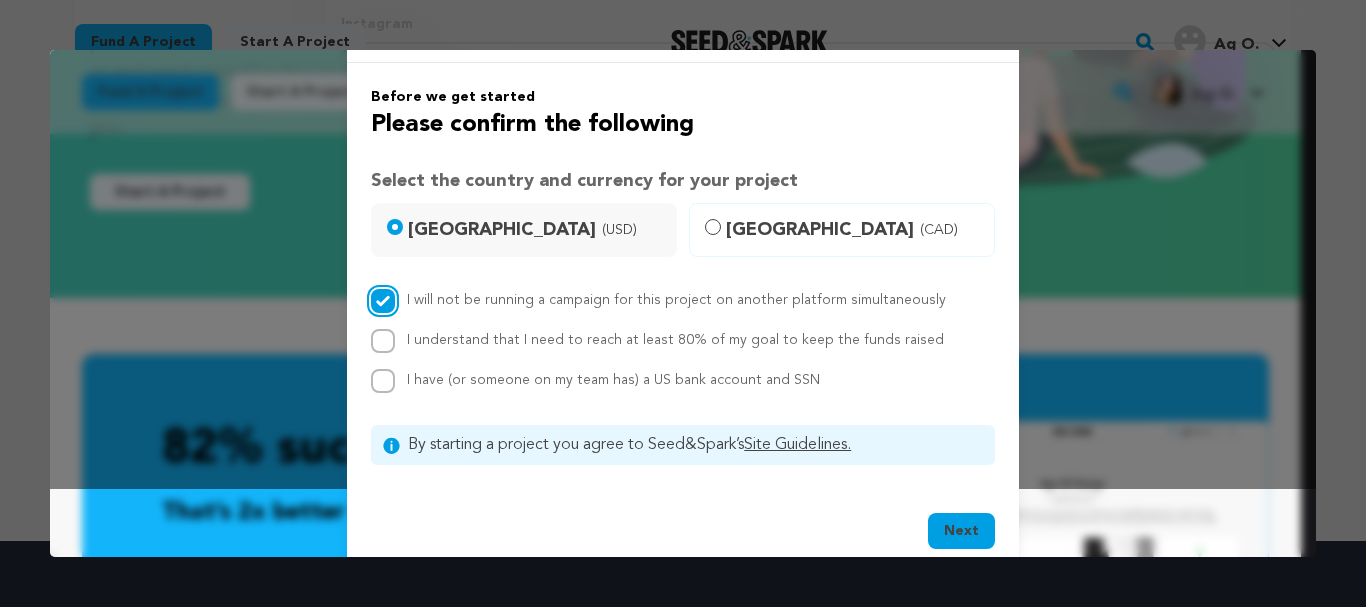 click on "I will not be running a campaign for this project on another platform
simultaneously" at bounding box center (383, 301) 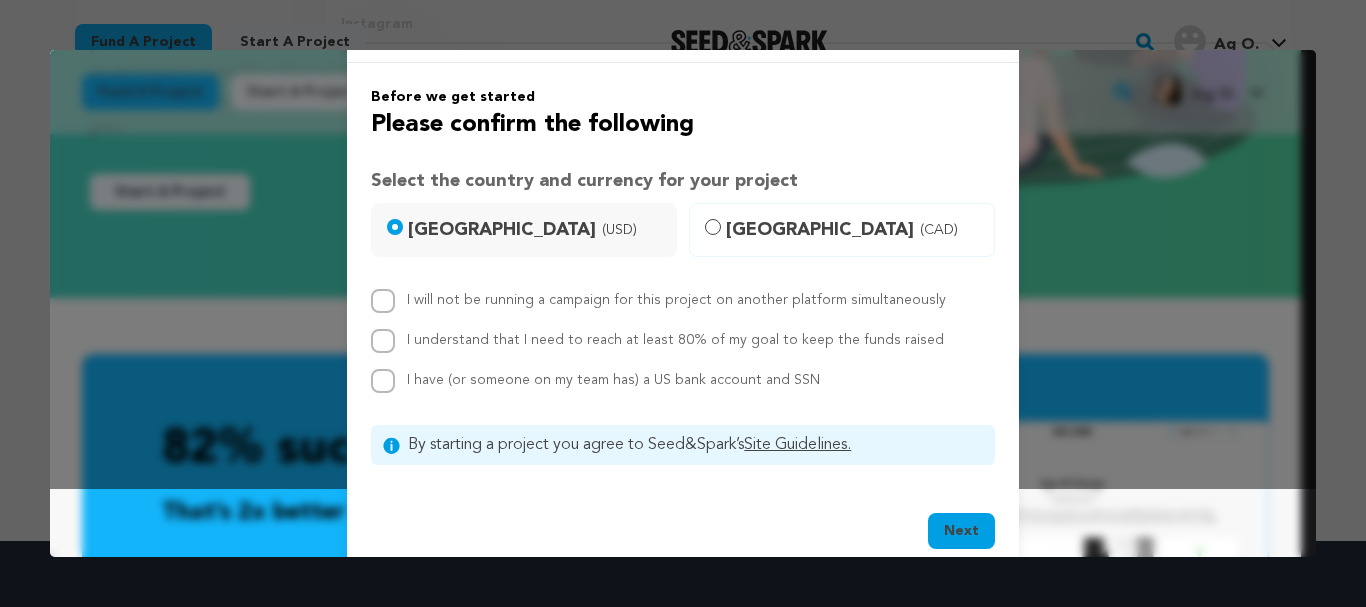 click on "Next" at bounding box center [961, 531] 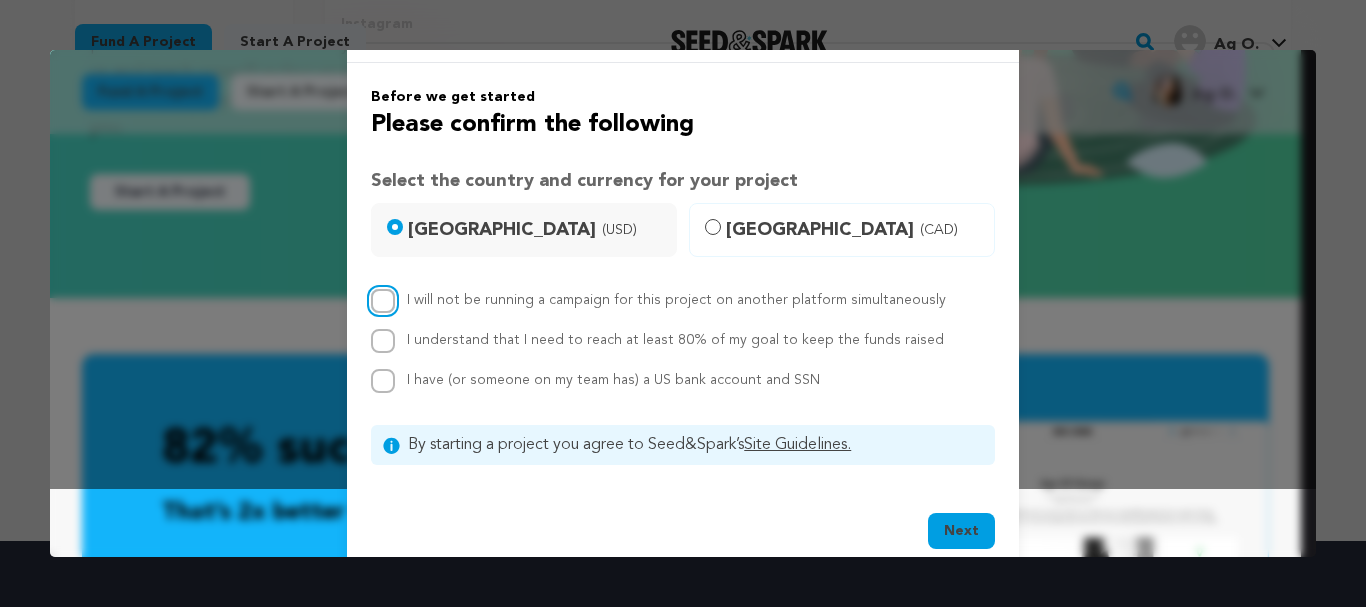 click on "I will not be running a campaign for this project on another platform
simultaneously" at bounding box center [383, 301] 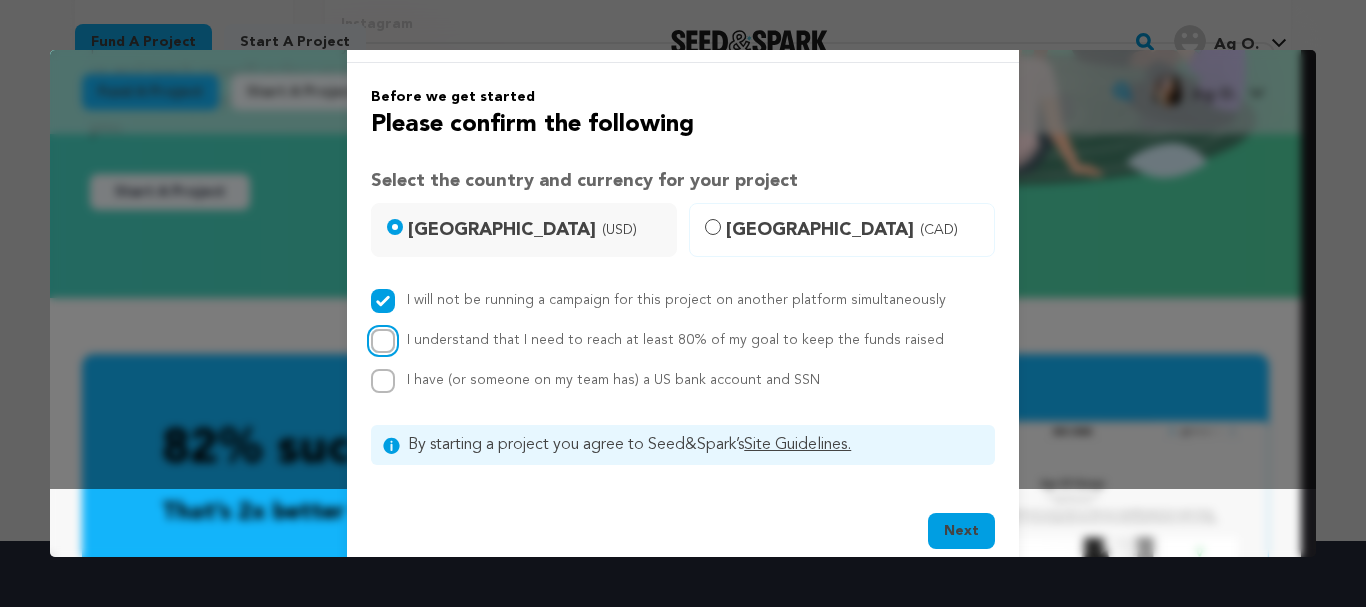click on "I understand that I need to reach at least 80% of my goal to keep the
funds raised" at bounding box center (383, 341) 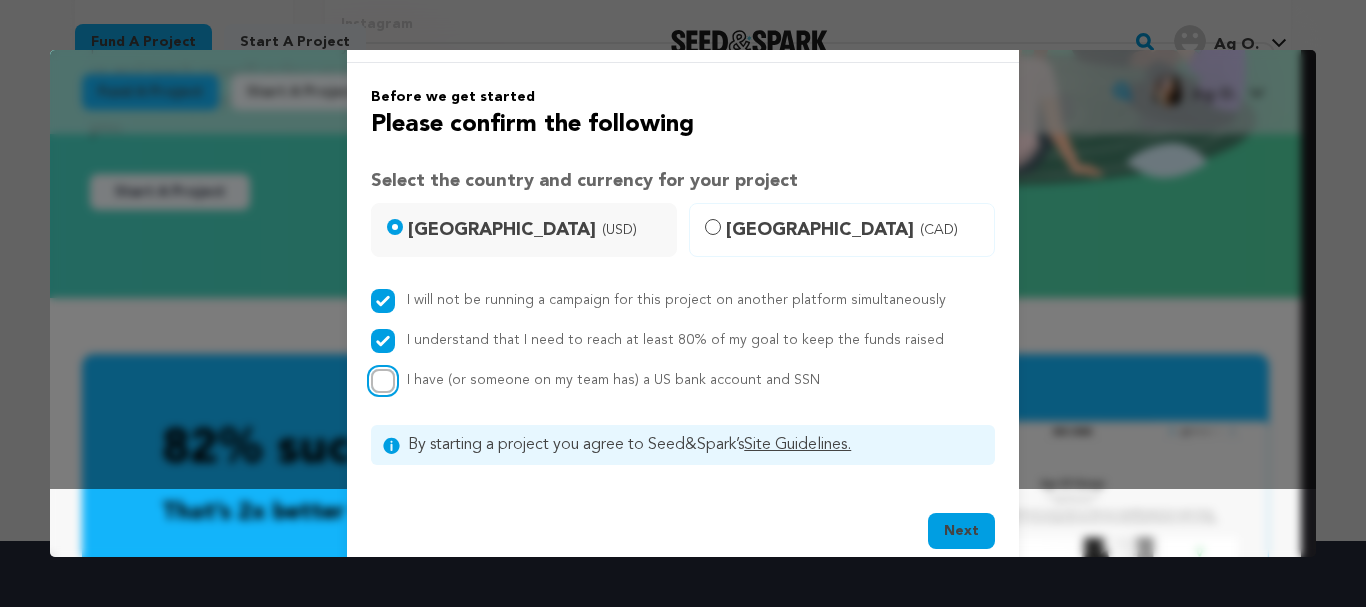 click on "I have (or someone on my team has) a US bank account and SSN" at bounding box center [383, 381] 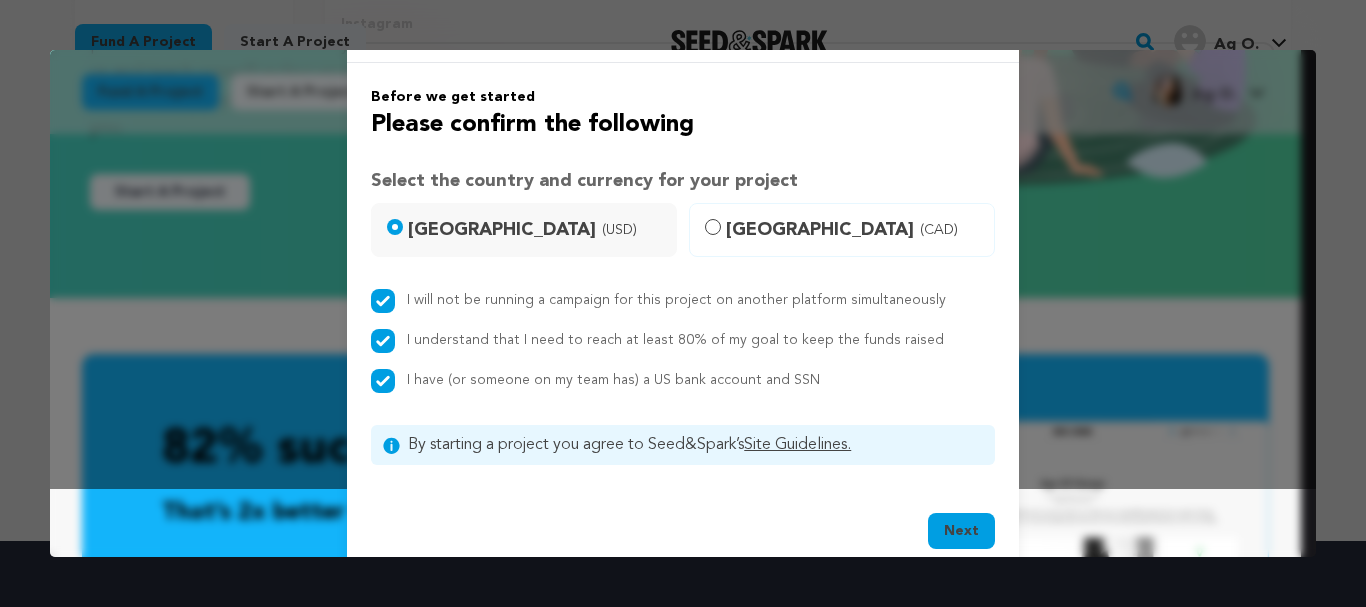 click on "Next" at bounding box center (961, 531) 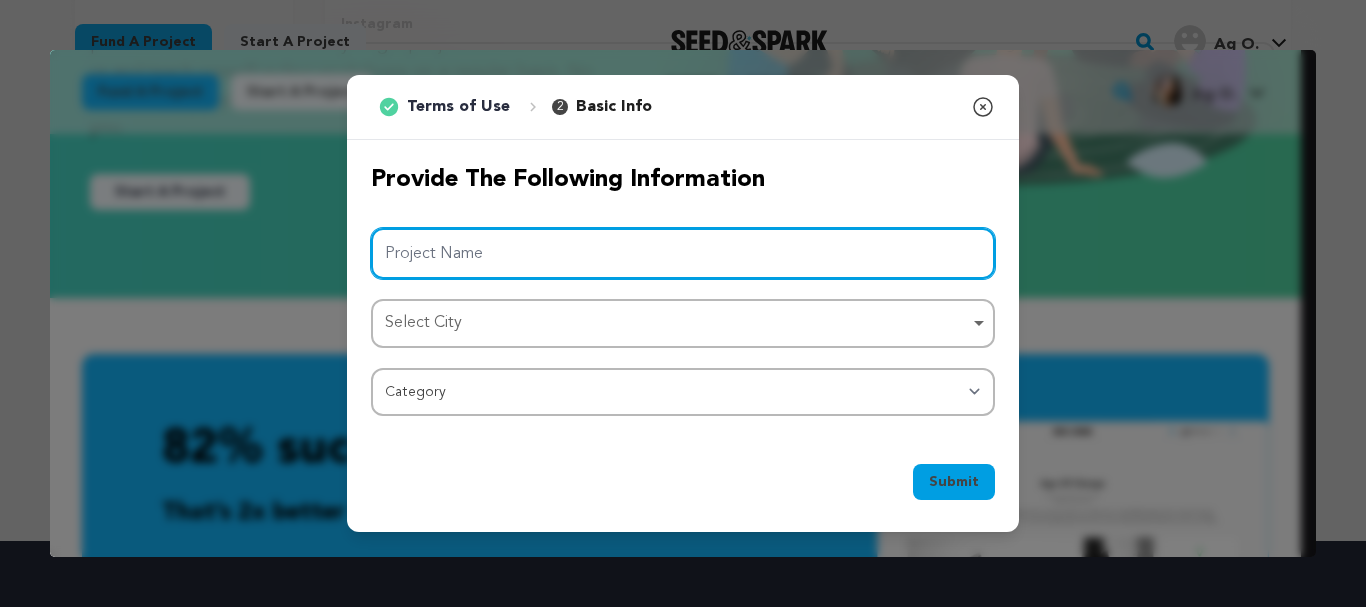 click on "Project Name" at bounding box center [683, 253] 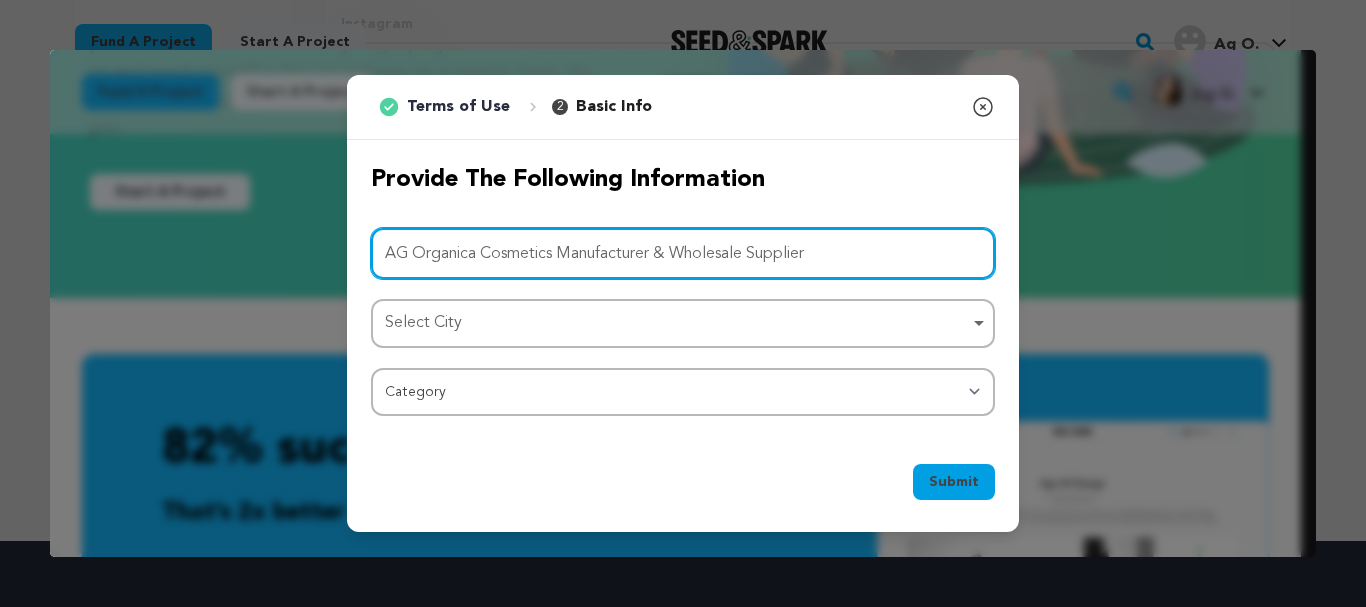 click on "Select City Remove item" at bounding box center [677, 323] 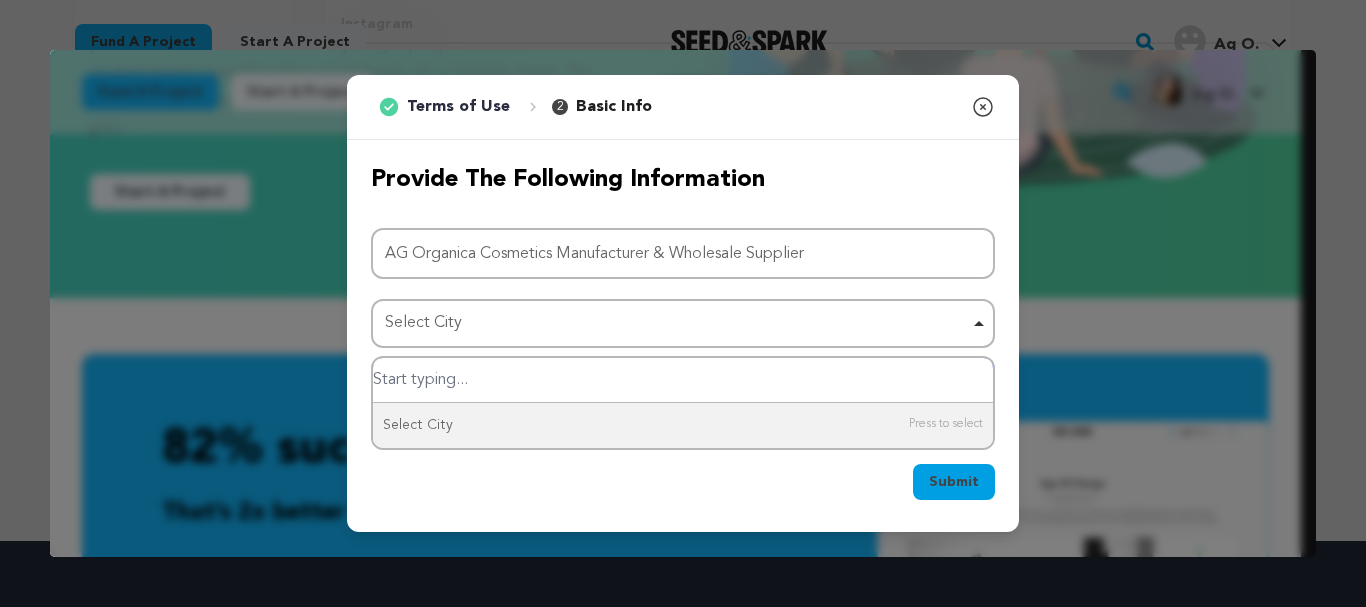 click at bounding box center (683, 380) 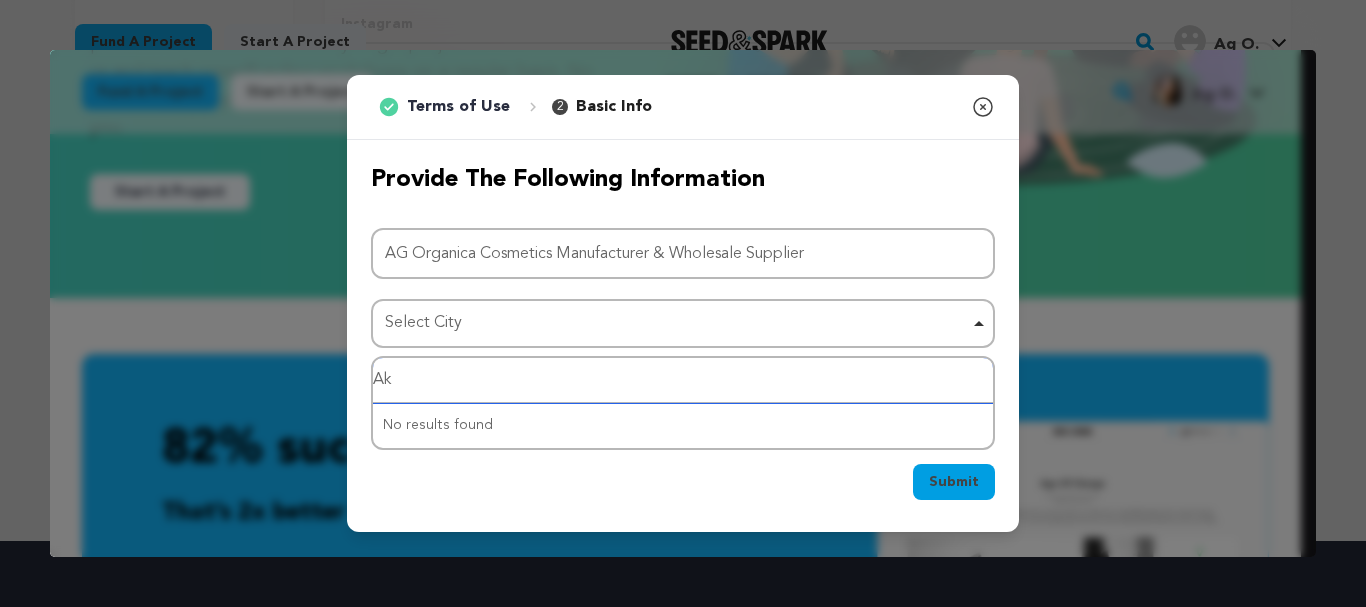 type on "A" 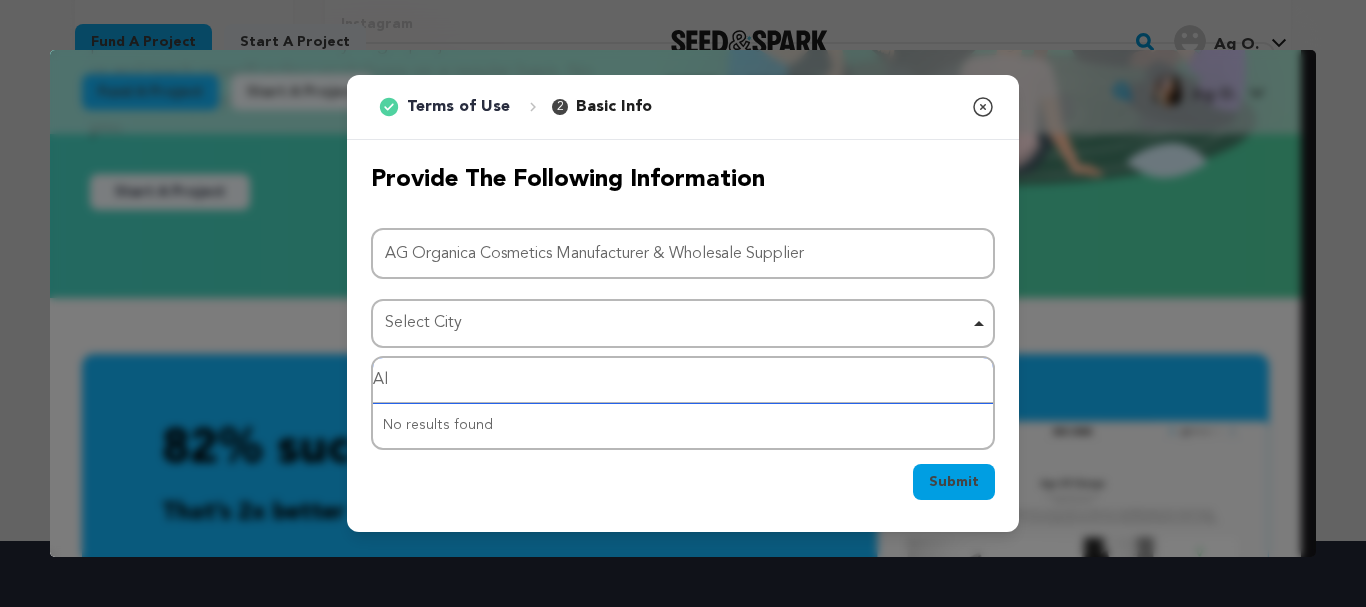 type on "A" 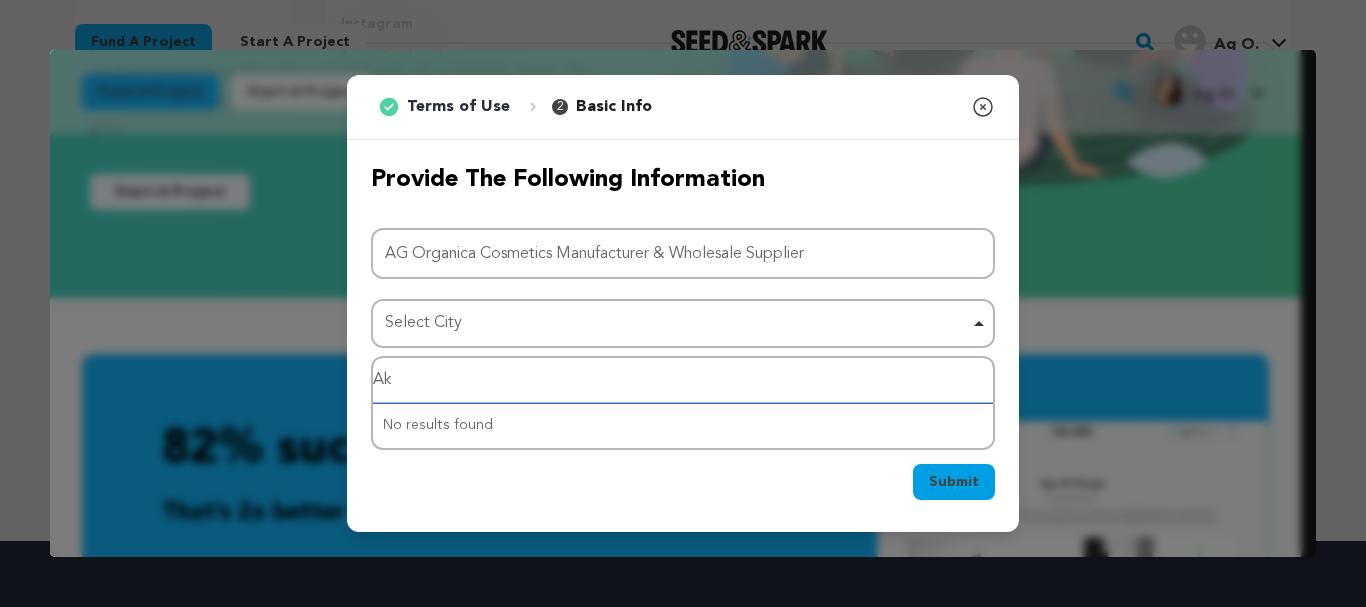 type on "A" 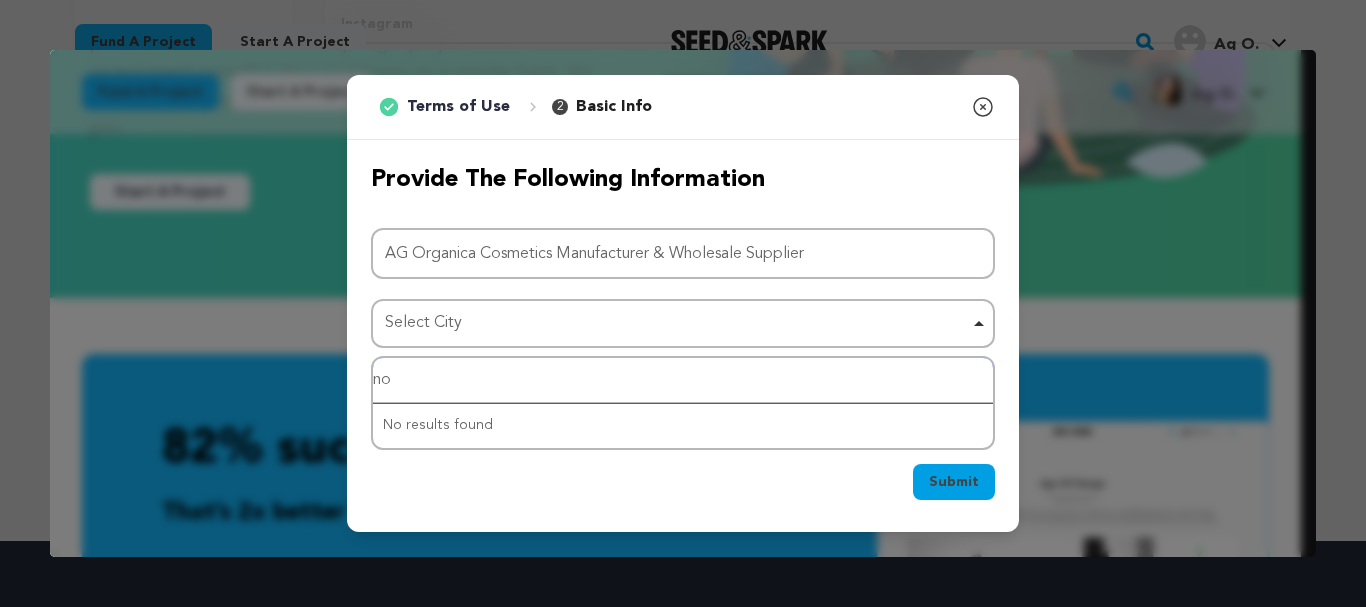 type on "n" 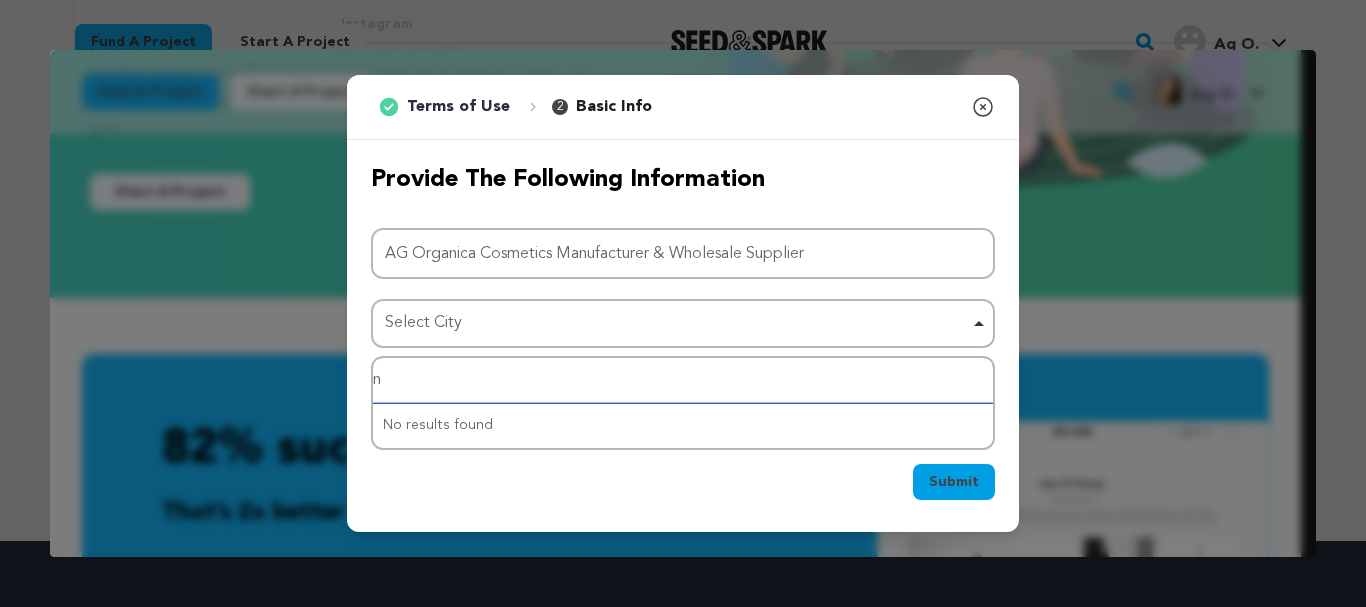 type 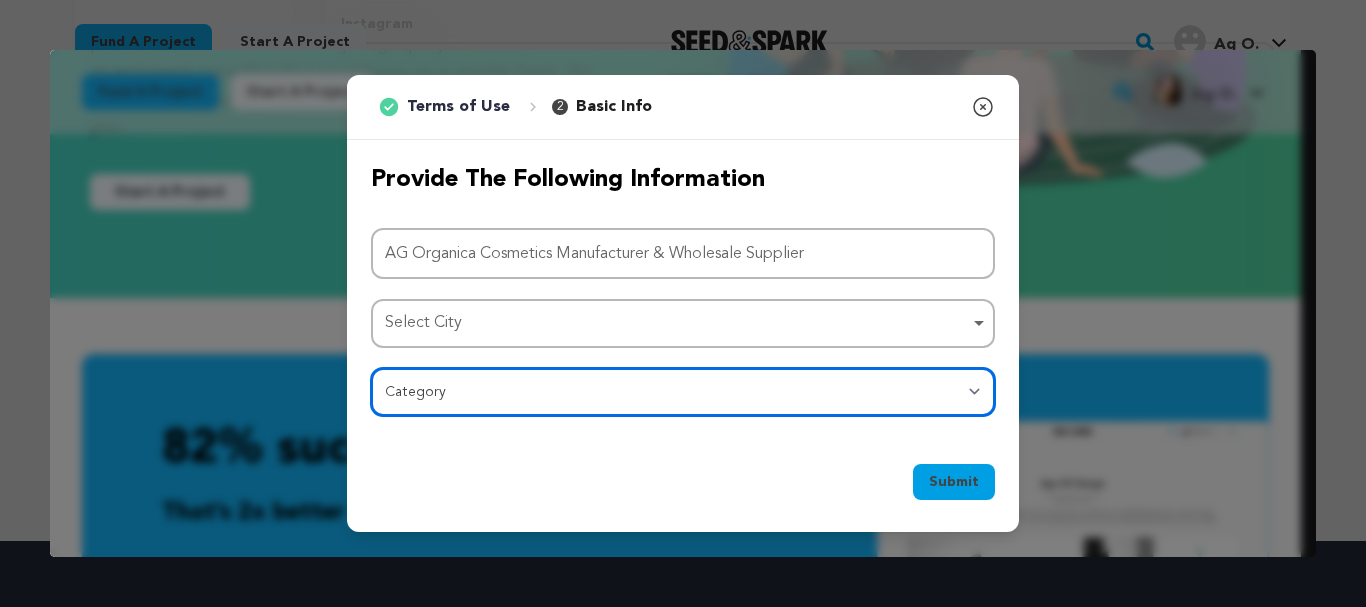 click on "Category
Film Feature
Film Short
Series
Film Festival
Company
Music Video
VR Experience
Comics
Artist Residency
Art & Photography
Collective
Dance
Games
Music
Radio & Podcasts
Orgs & Companies
Writing & Publishing
Venue & Spaces
Theatre" at bounding box center (683, 392) 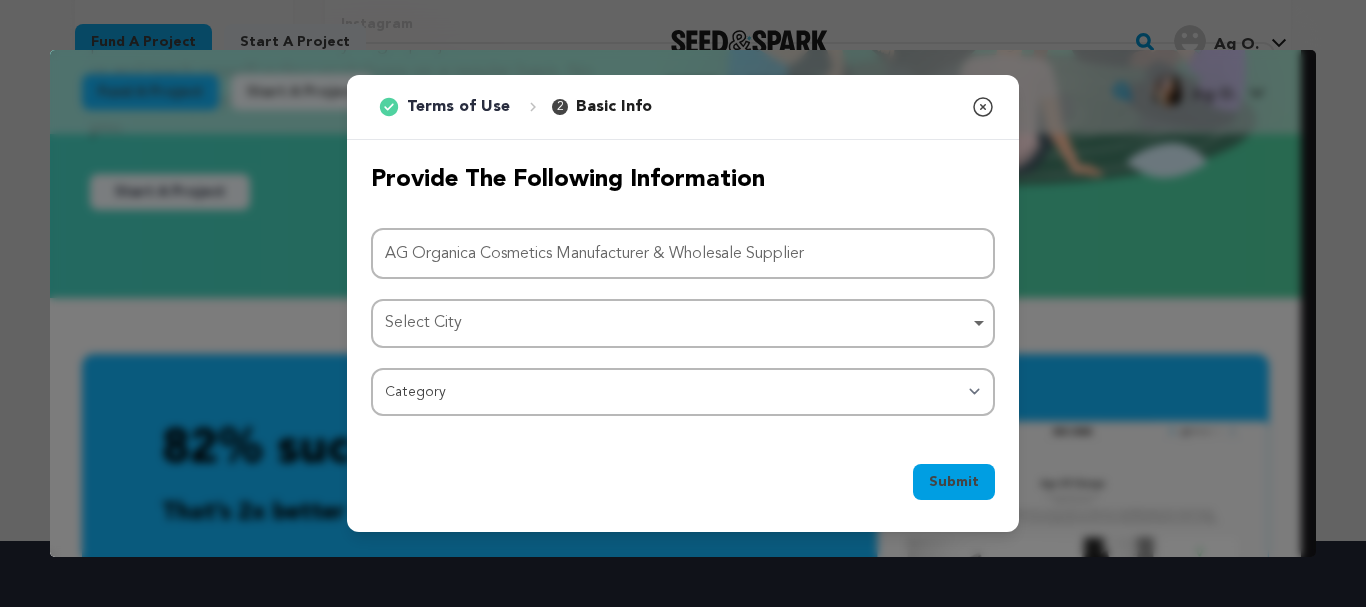 click 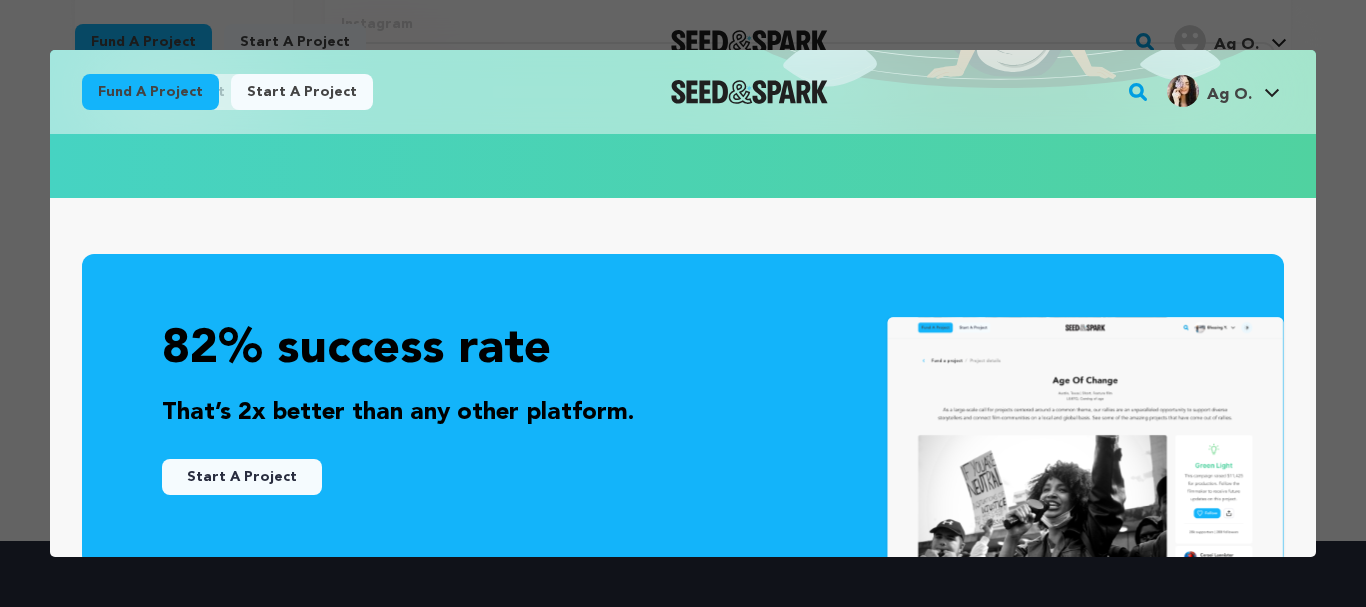 scroll, scrollTop: 200, scrollLeft: 0, axis: vertical 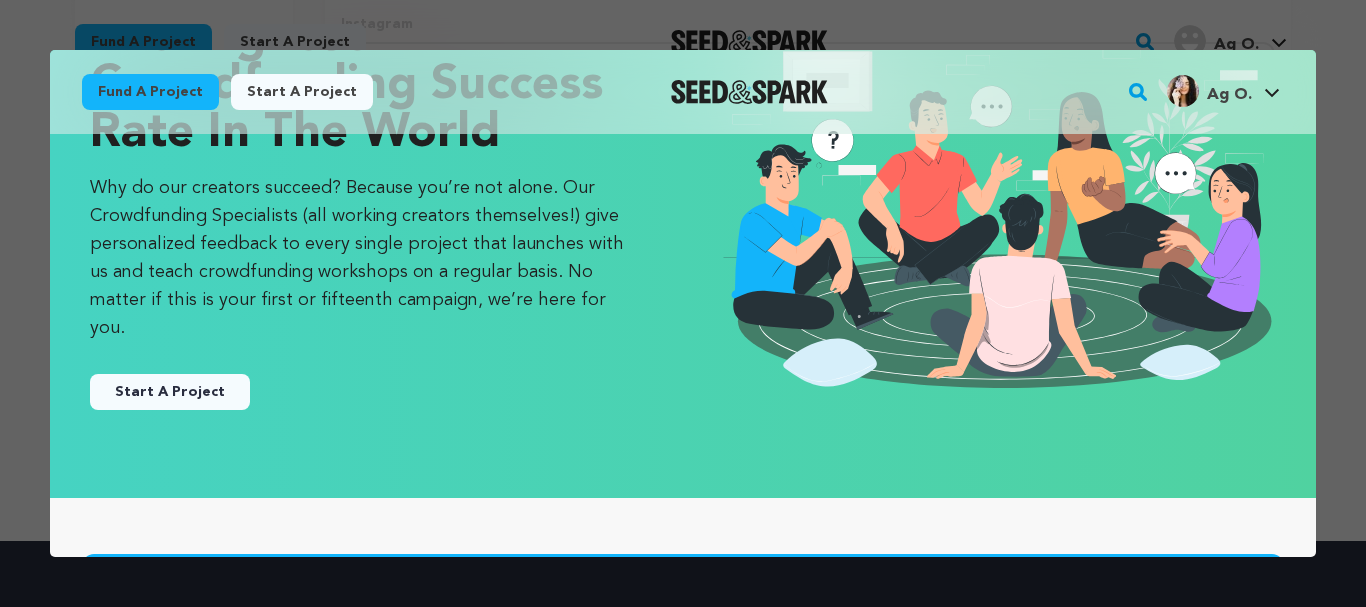 click on "Start A Project" at bounding box center (170, 392) 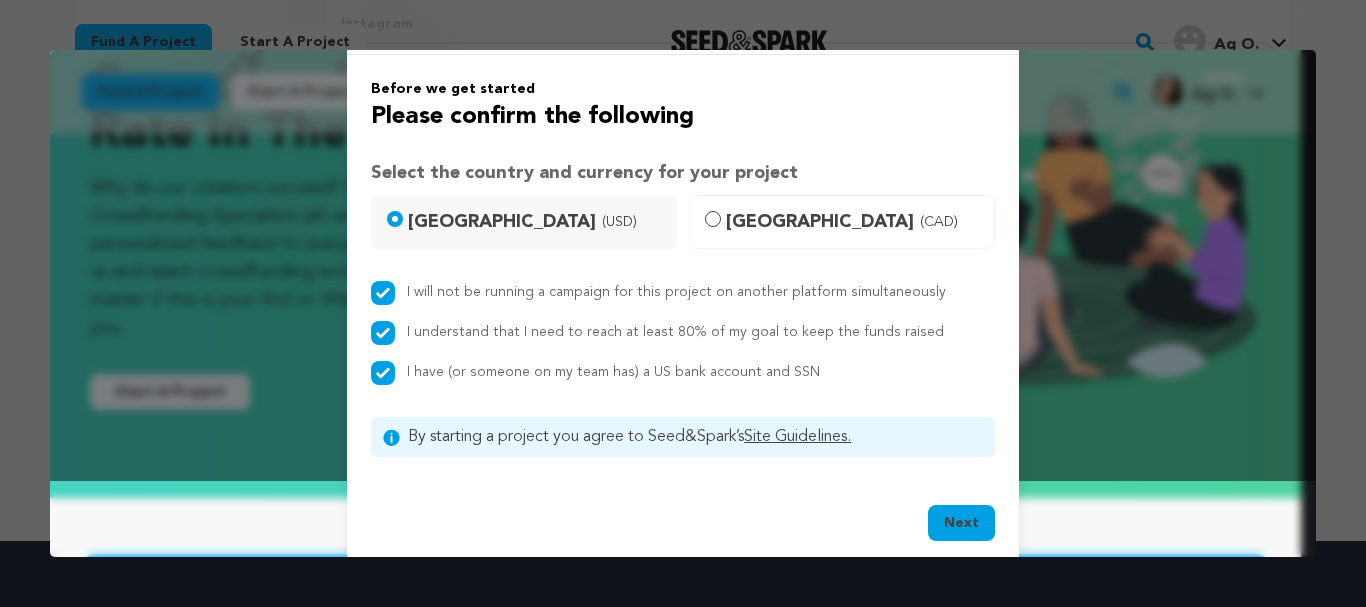 scroll, scrollTop: 108, scrollLeft: 0, axis: vertical 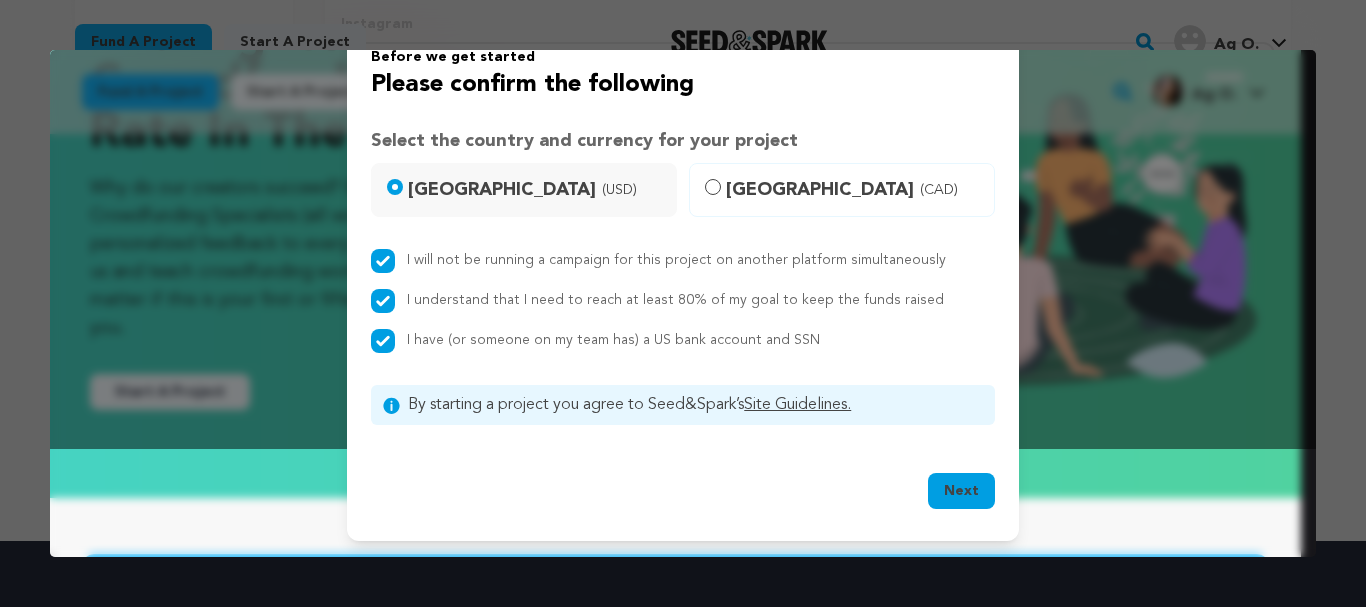 click on "Next" at bounding box center [961, 491] 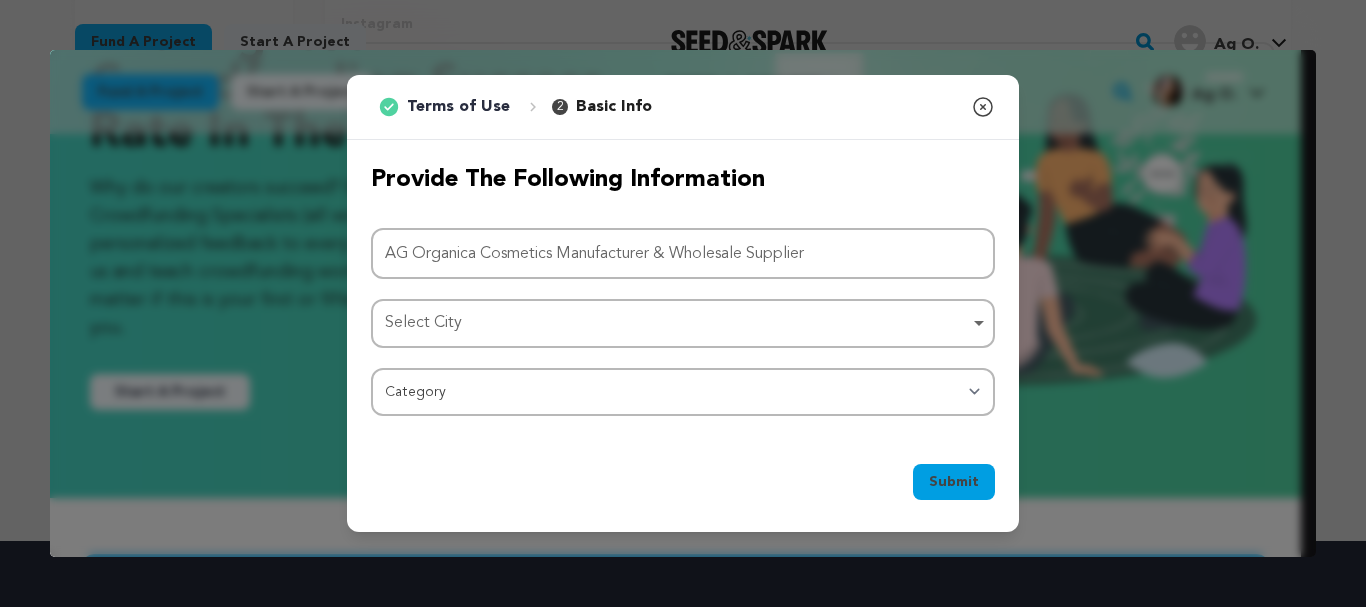 click on "Select City Remove item" at bounding box center (677, 323) 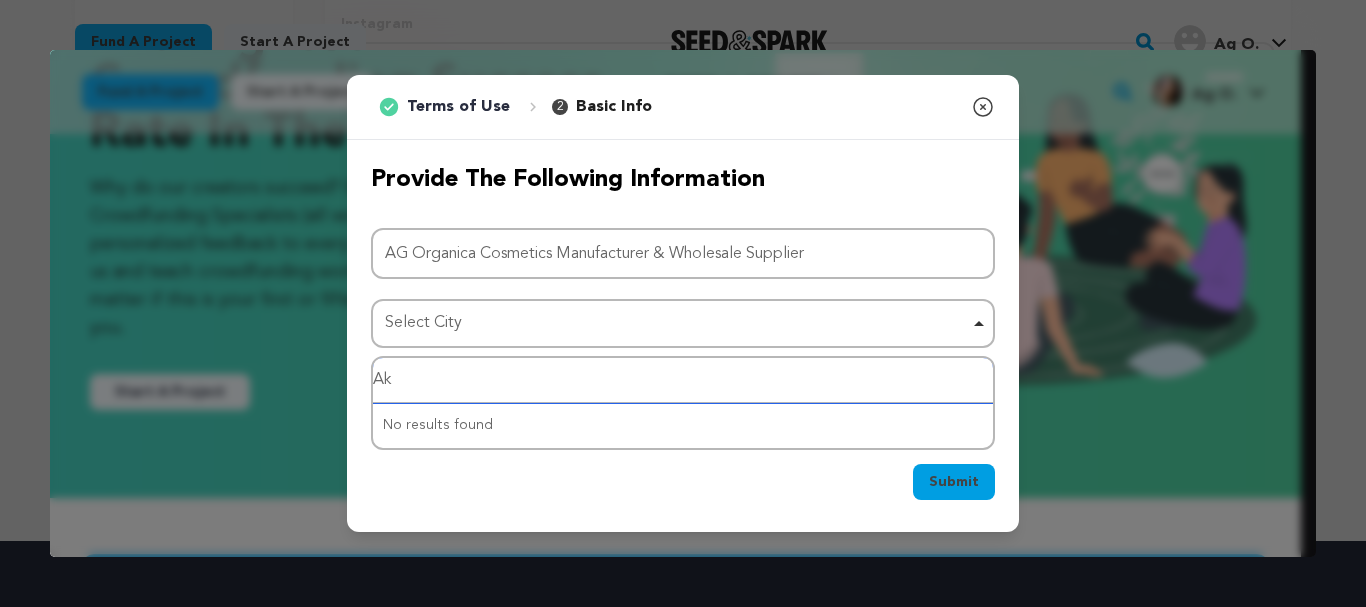 type on "A" 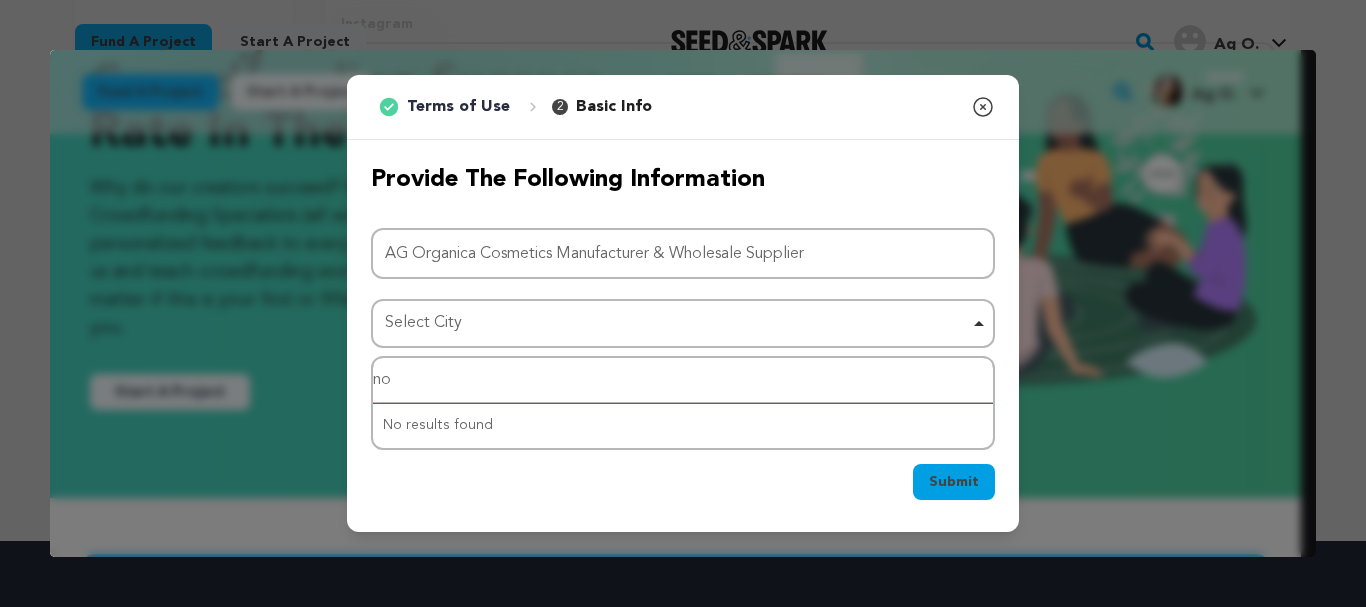 type on "n" 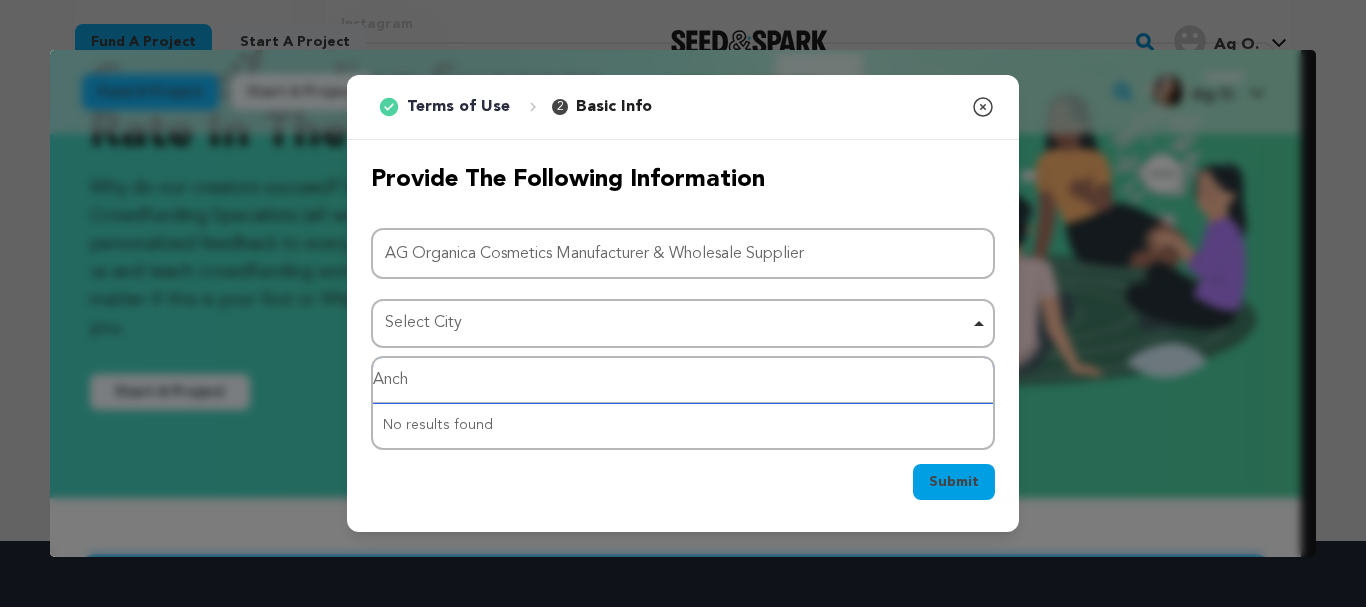 click on "Select City Remove item" at bounding box center [683, 323] 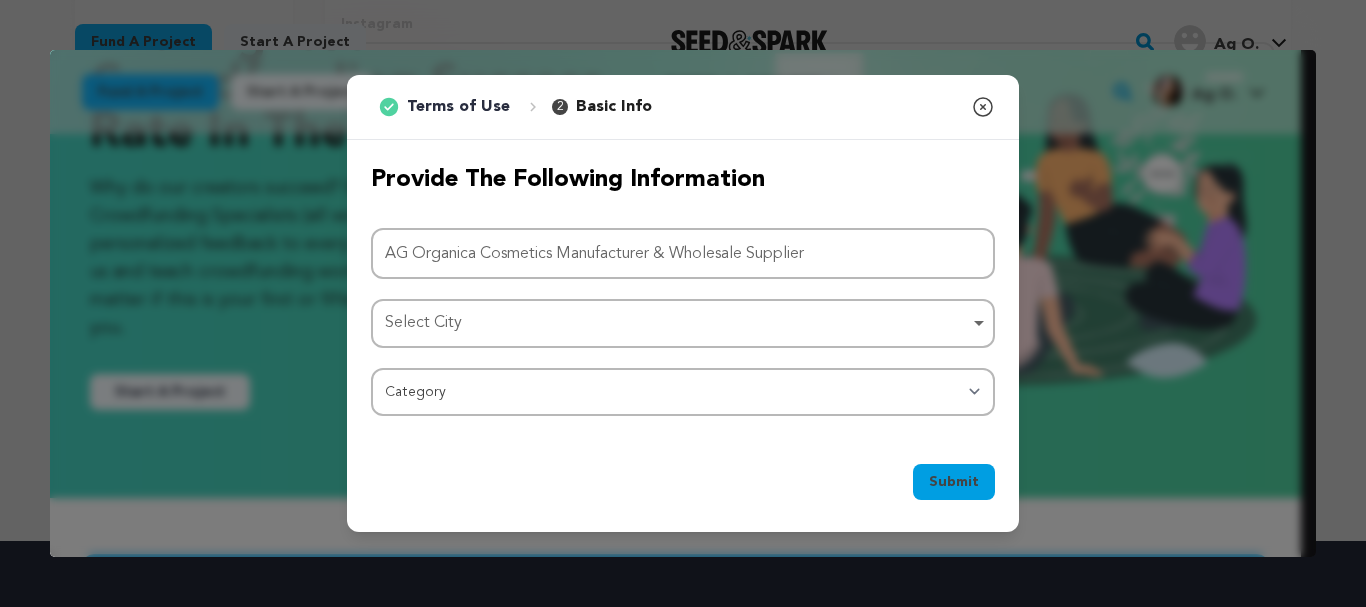 click on "Select City Remove item" at bounding box center (677, 323) 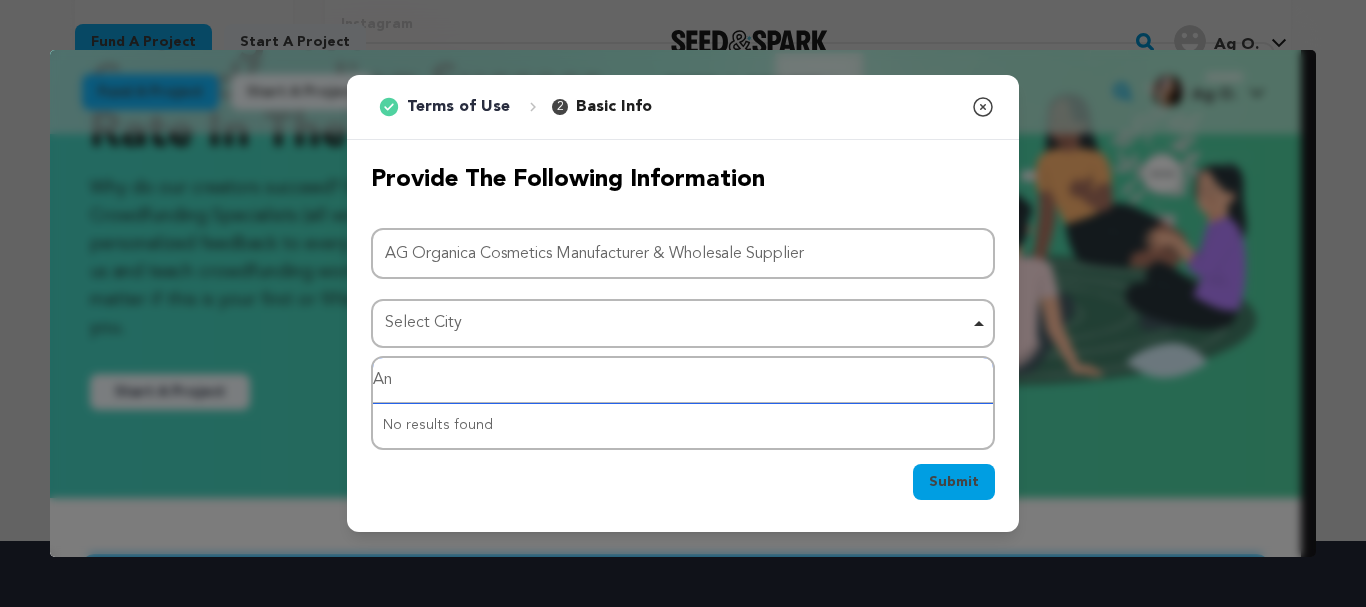 type on "A" 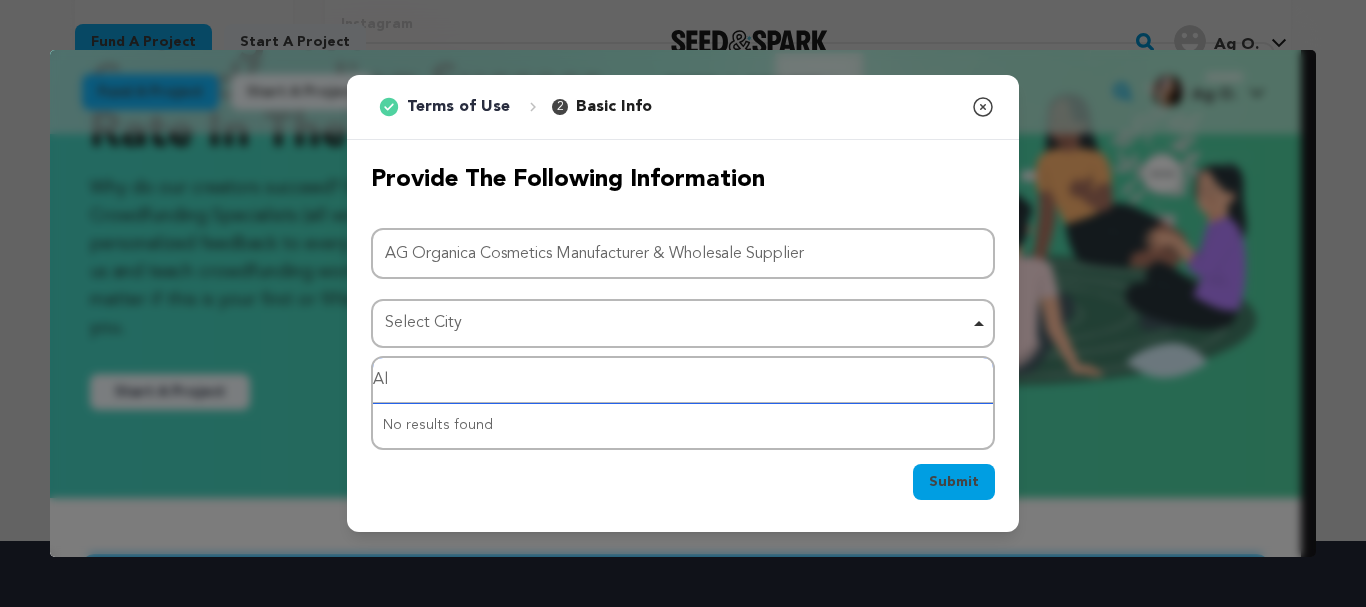 type on "A" 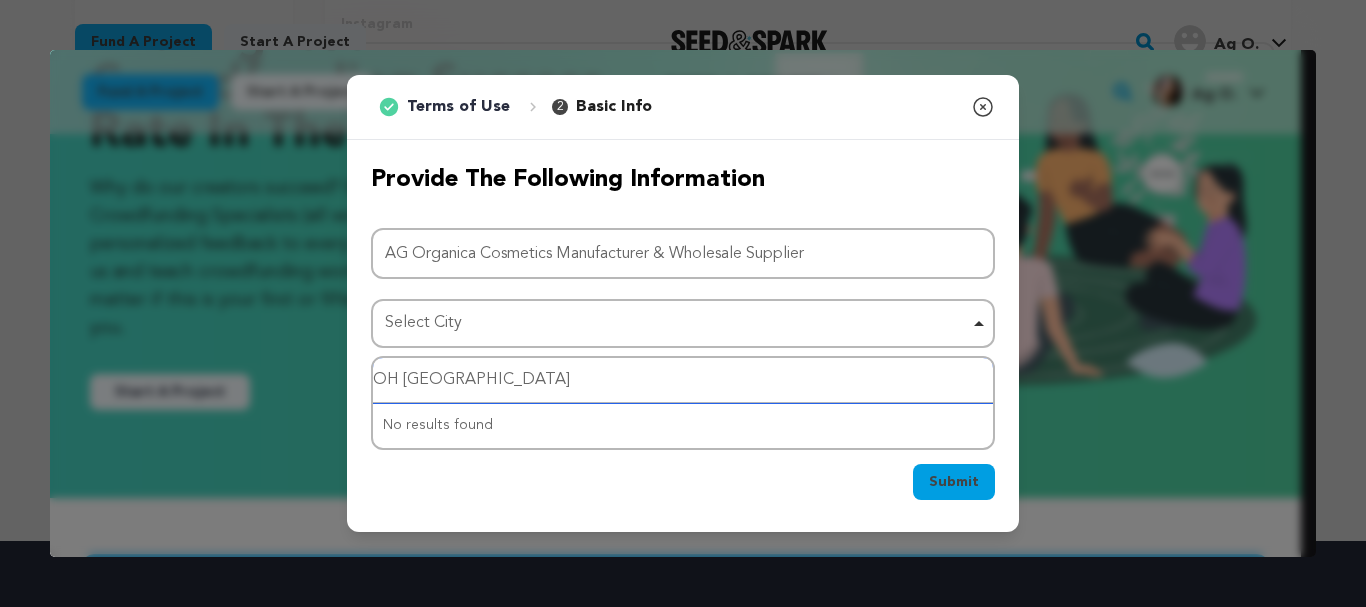 type on "OH USA" 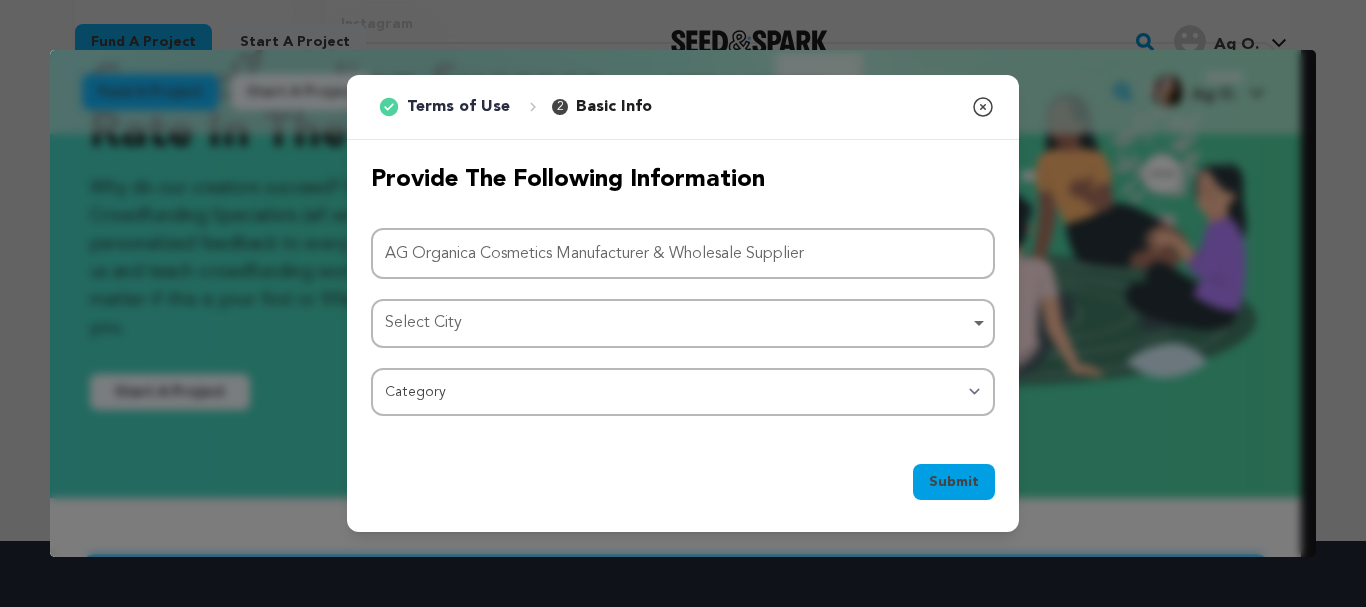 click on "Submit
Ok, Got it" at bounding box center (683, 486) 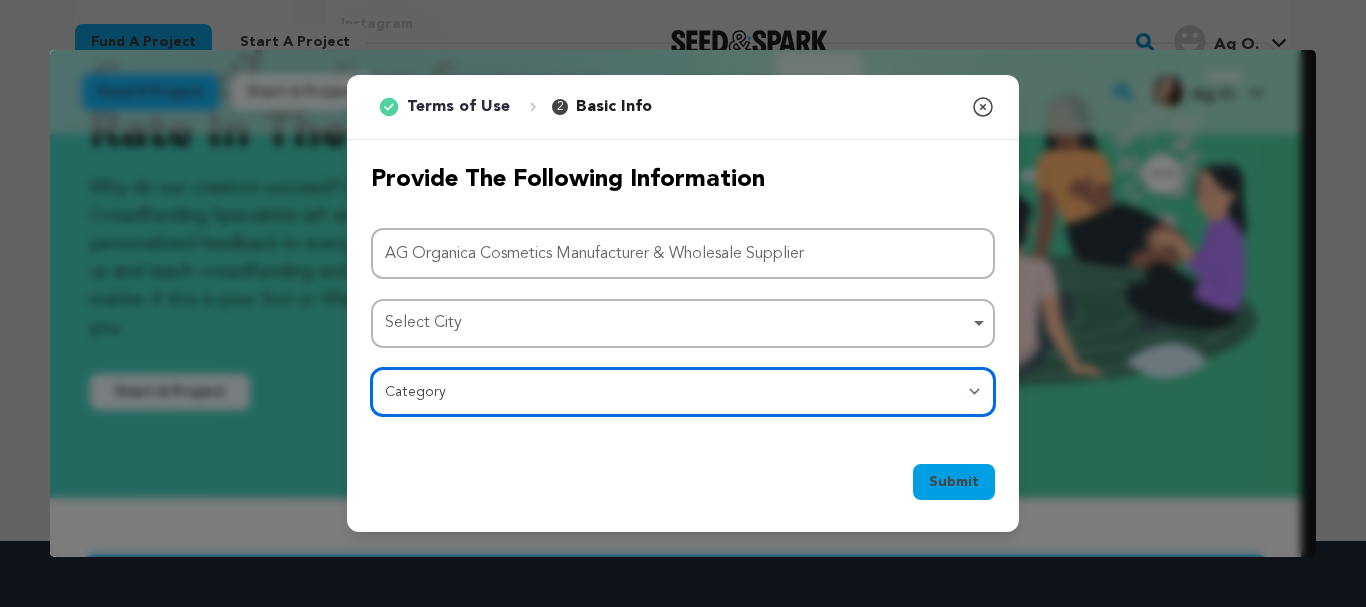 click on "Category
Film Feature
Film Short
Series
Film Festival
Company
Music Video
VR Experience
Comics
Artist Residency
Art & Photography
Collective
Dance
Games
Music
Radio & Podcasts
Orgs & Companies
Writing & Publishing
Venue & Spaces
Theatre" at bounding box center (683, 392) 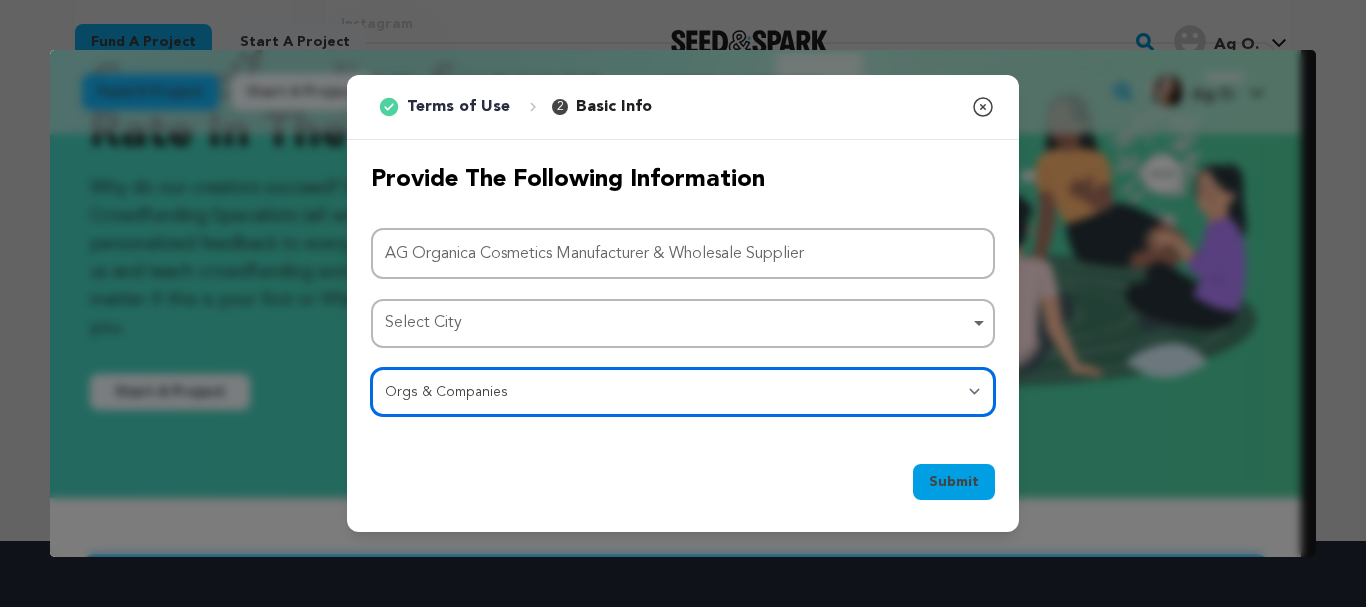 click on "Category
Film Feature
Film Short
Series
Film Festival
Company
Music Video
VR Experience
Comics
Artist Residency
Art & Photography
Collective
Dance
Games
Music
Radio & Podcasts
Orgs & Companies
Writing & Publishing
Venue & Spaces
Theatre" at bounding box center [683, 392] 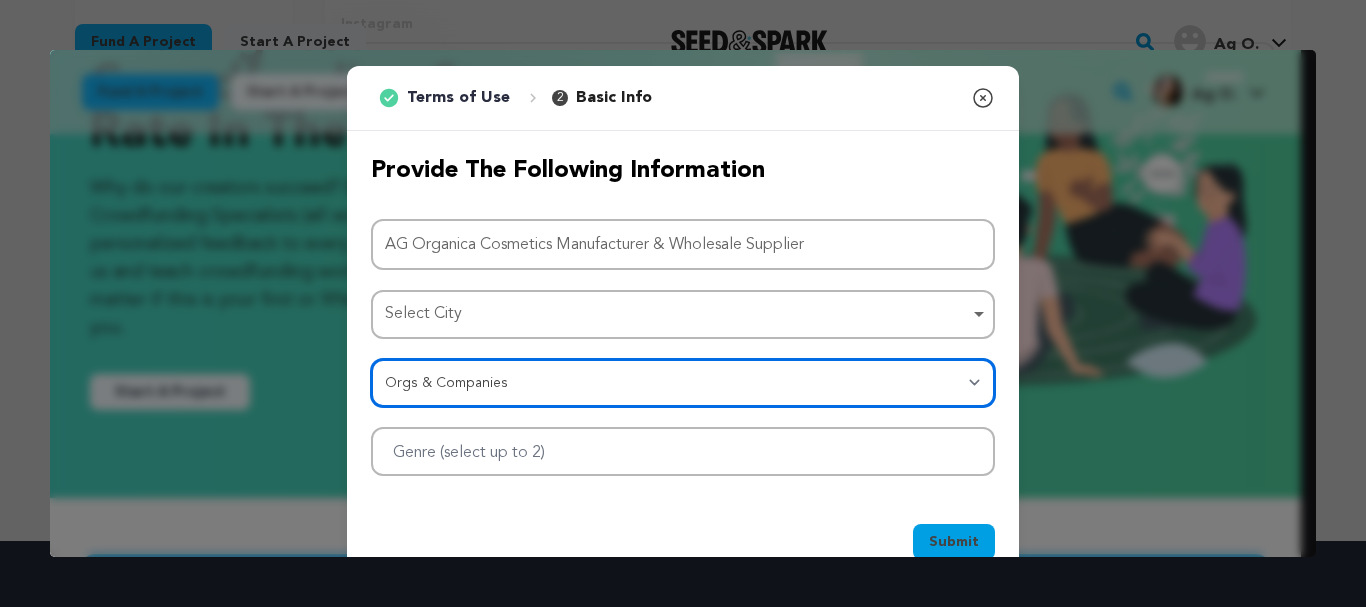 click at bounding box center (683, 451) 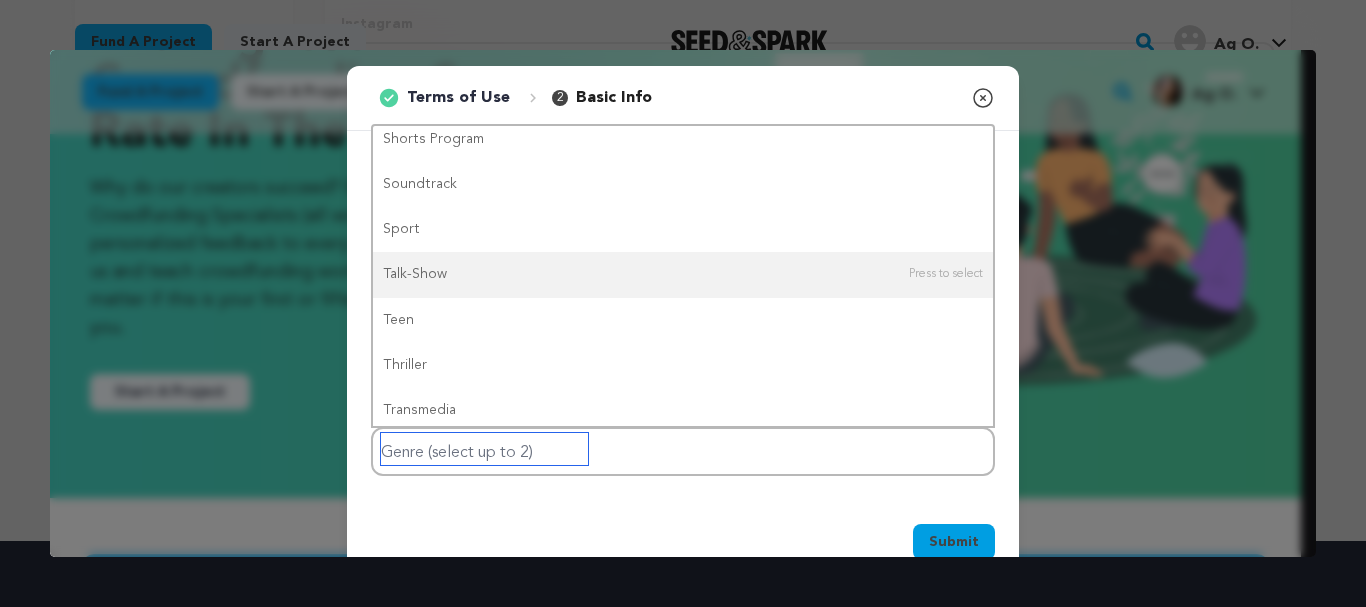 scroll, scrollTop: 1597, scrollLeft: 0, axis: vertical 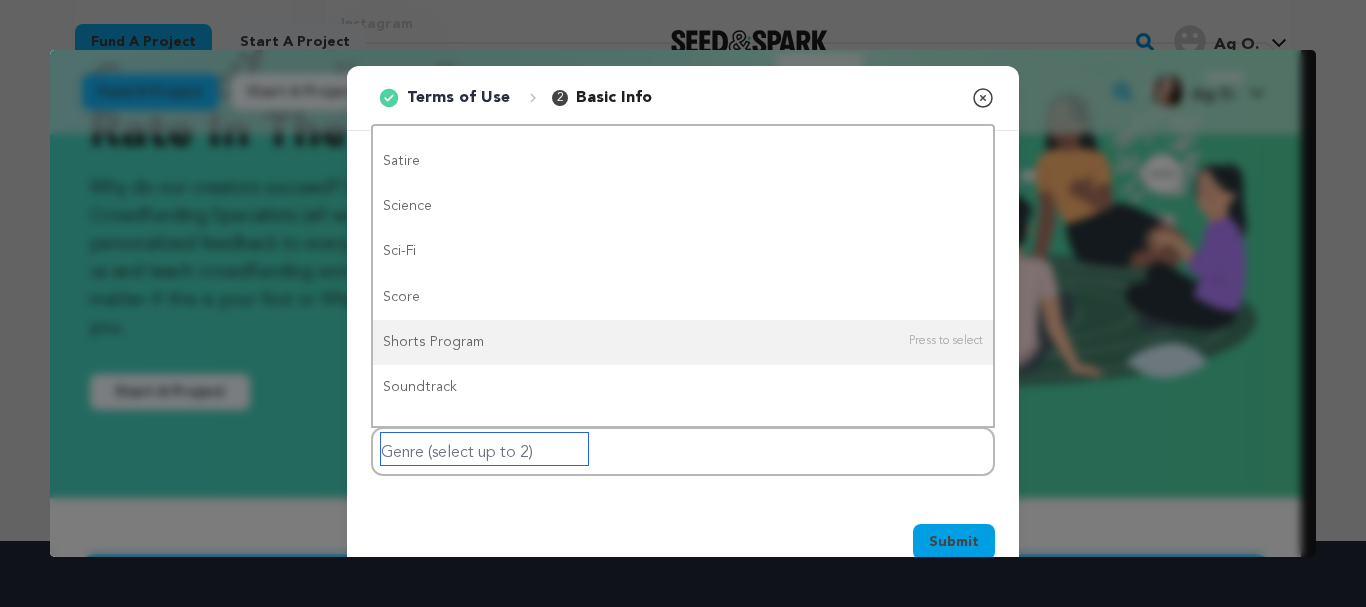 drag, startPoint x: 986, startPoint y: 351, endPoint x: 987, endPoint y: 308, distance: 43.011627 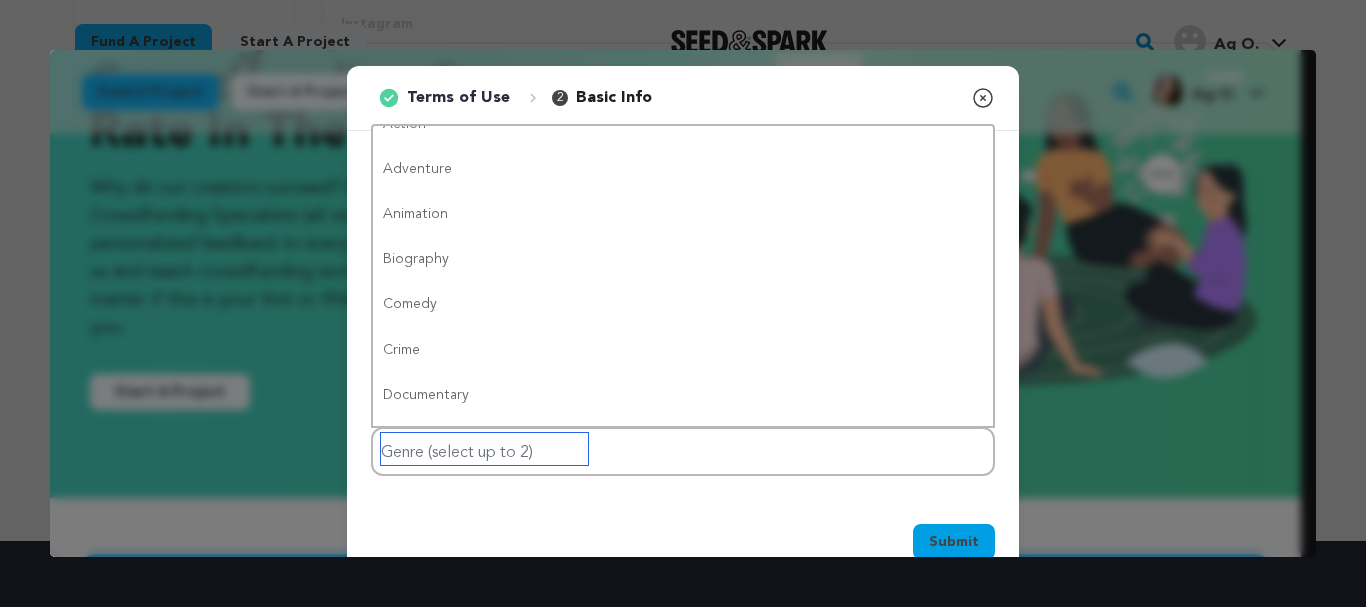 scroll, scrollTop: 0, scrollLeft: 0, axis: both 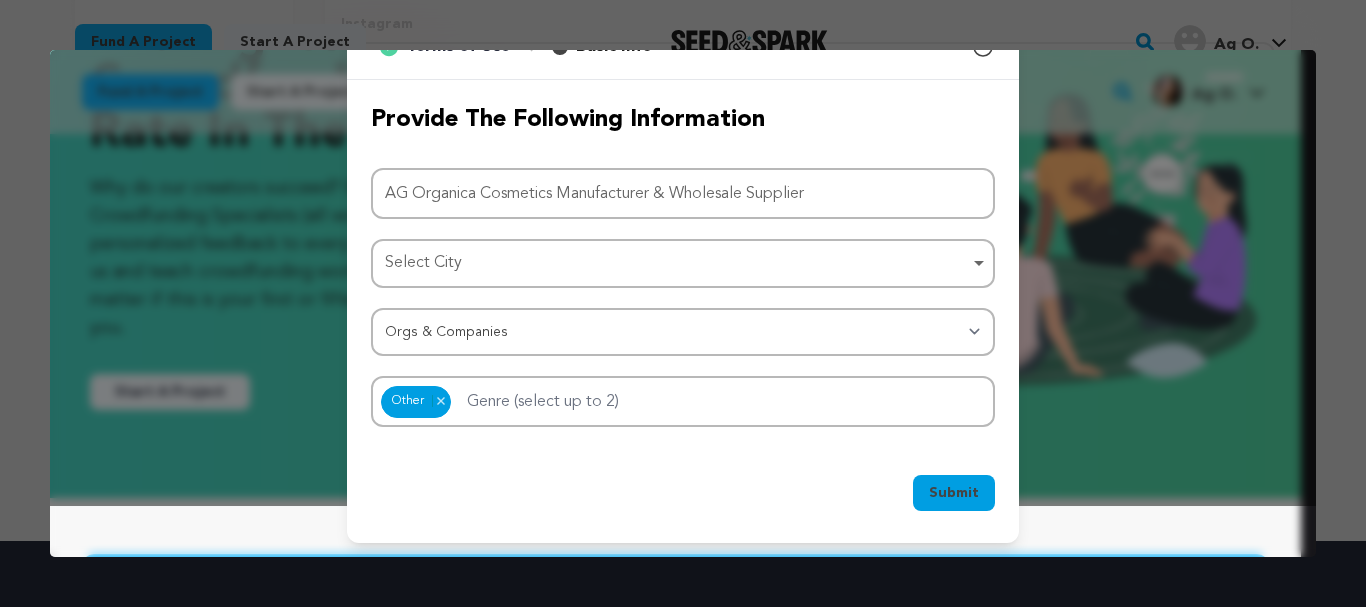 click on "Select City Remove item" at bounding box center [677, 263] 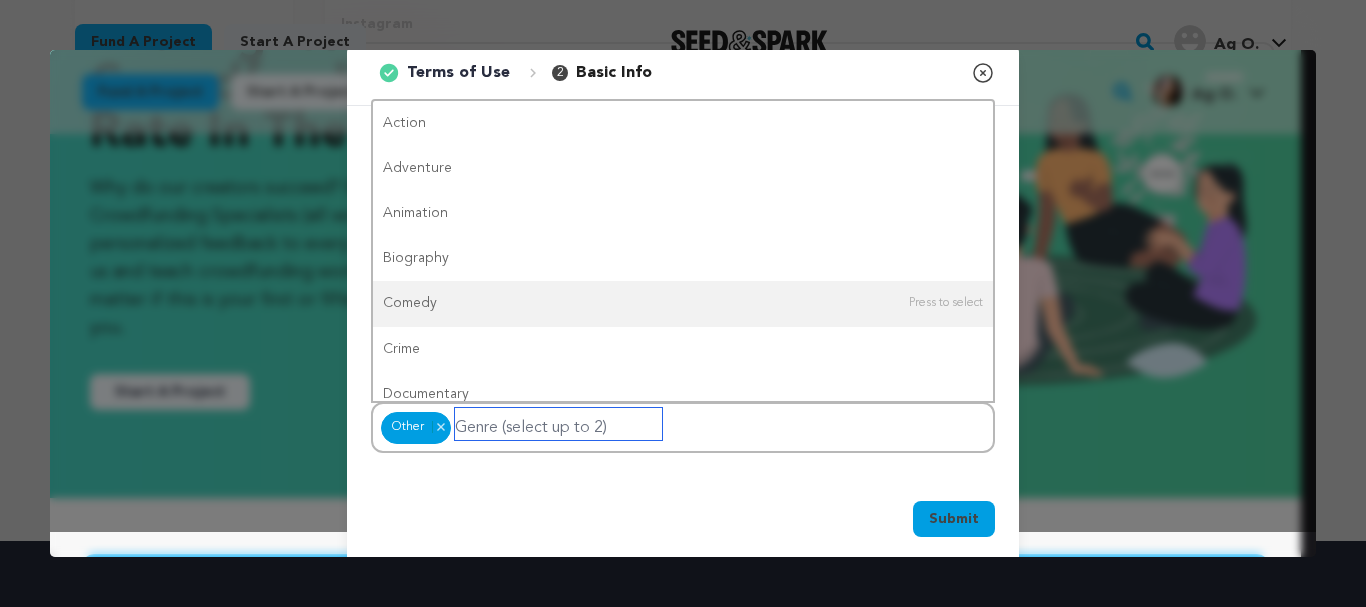 scroll, scrollTop: 0, scrollLeft: 0, axis: both 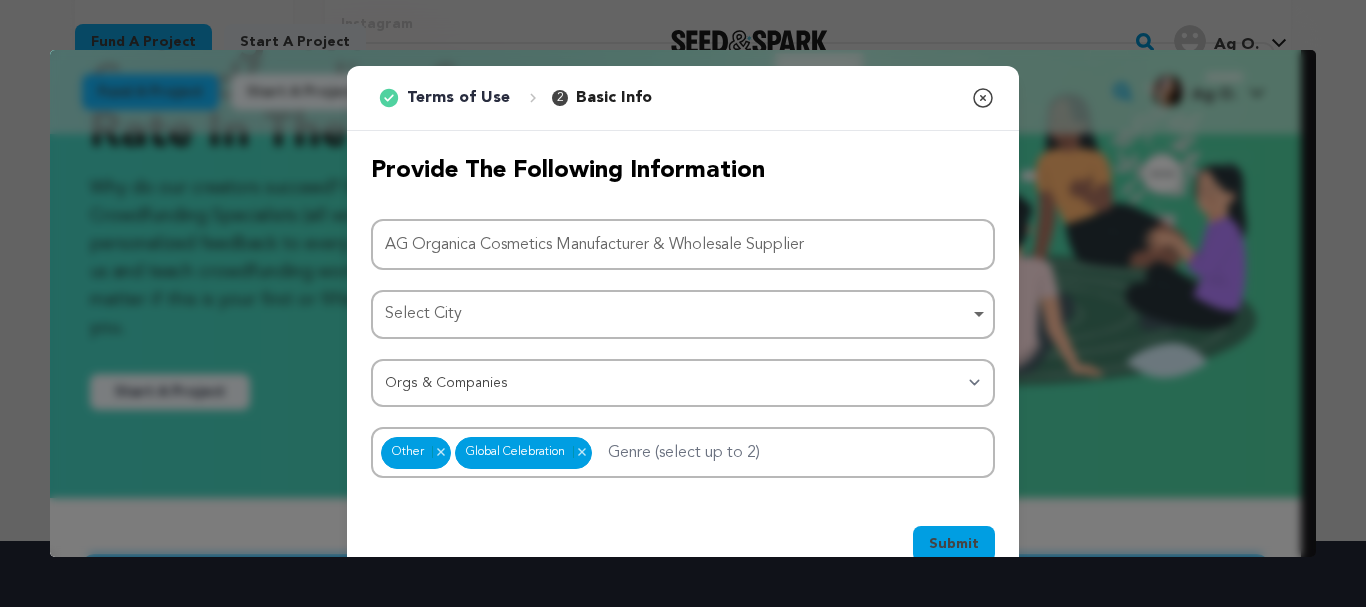 click 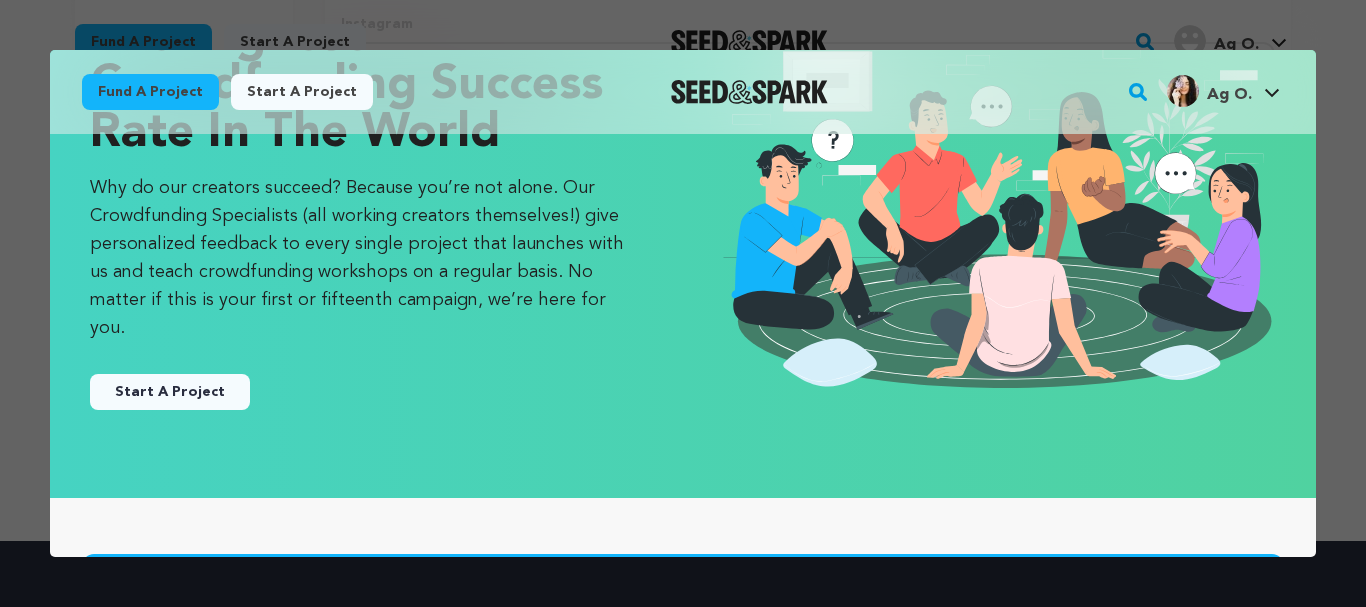 click on "Start A Project" at bounding box center (170, 392) 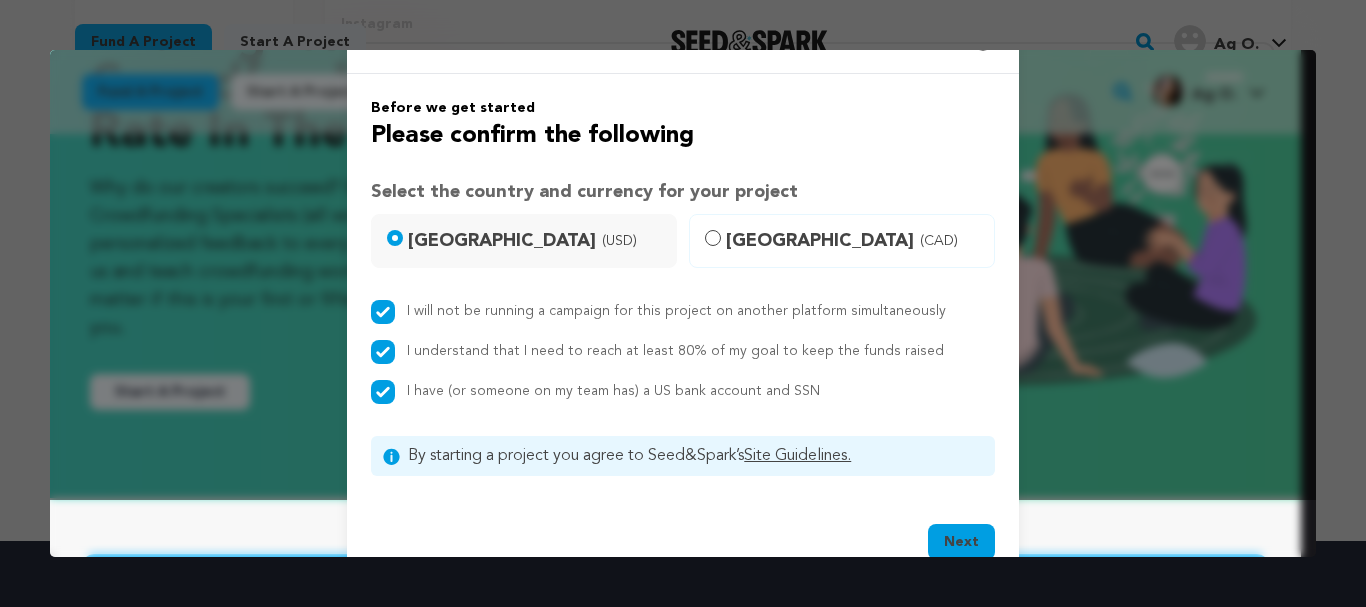 scroll, scrollTop: 100, scrollLeft: 0, axis: vertical 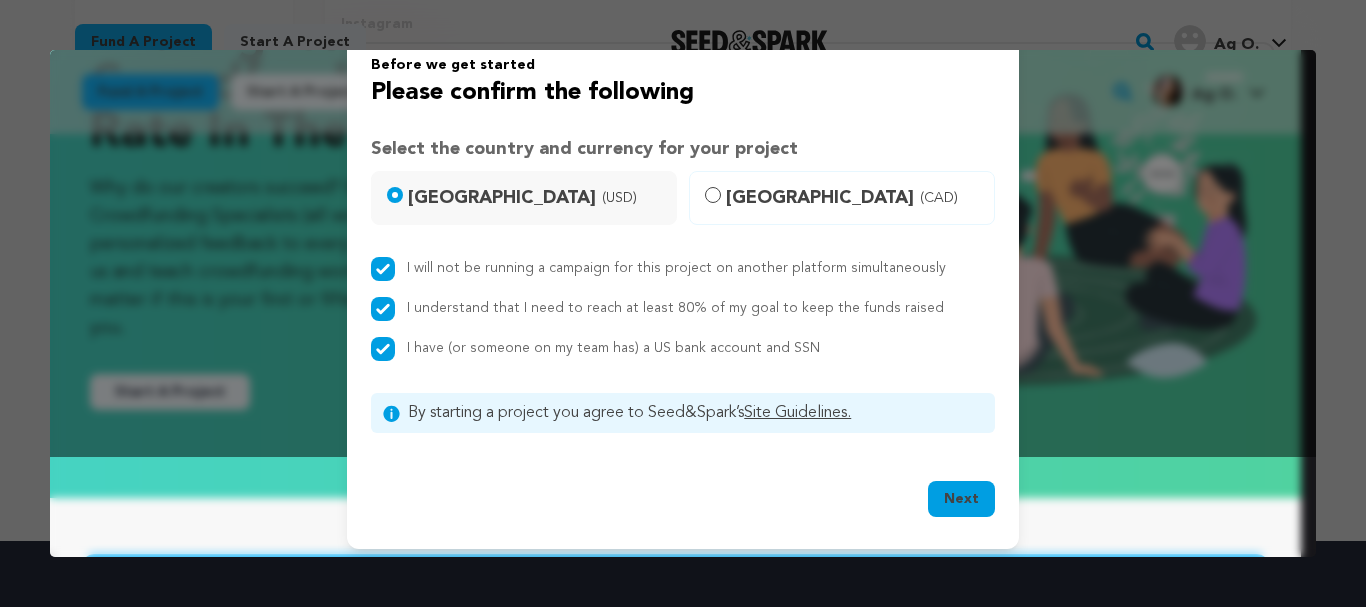 click on "Site Guidelines." at bounding box center (797, 413) 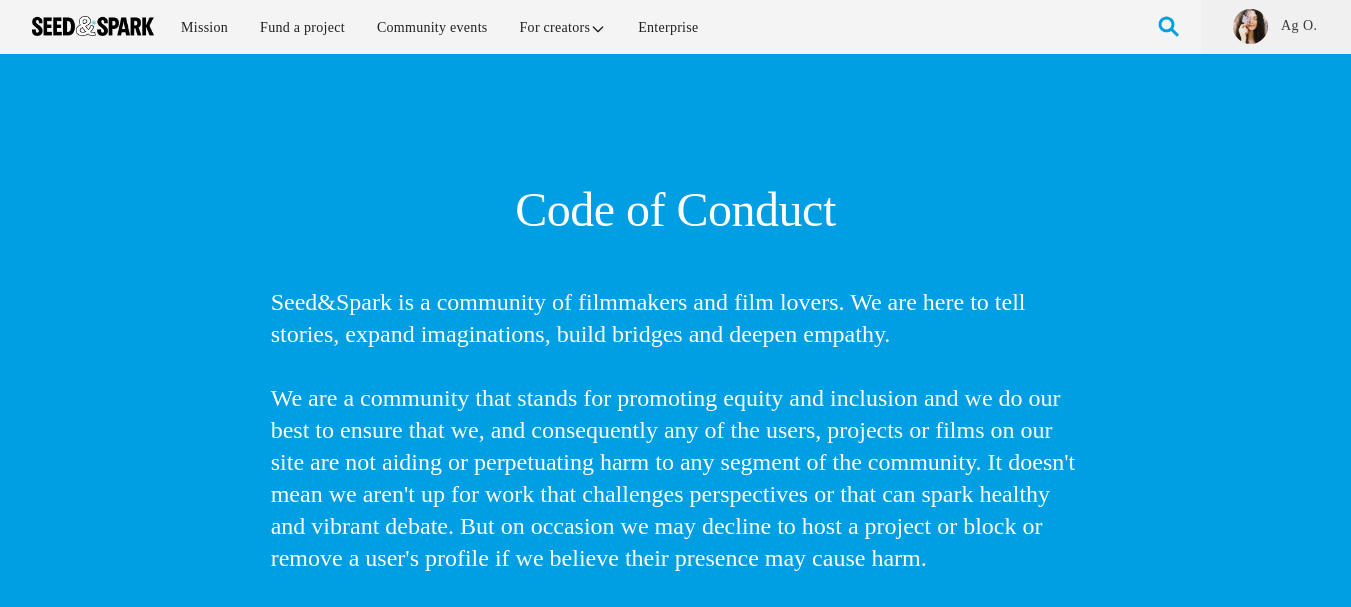 scroll, scrollTop: 0, scrollLeft: 0, axis: both 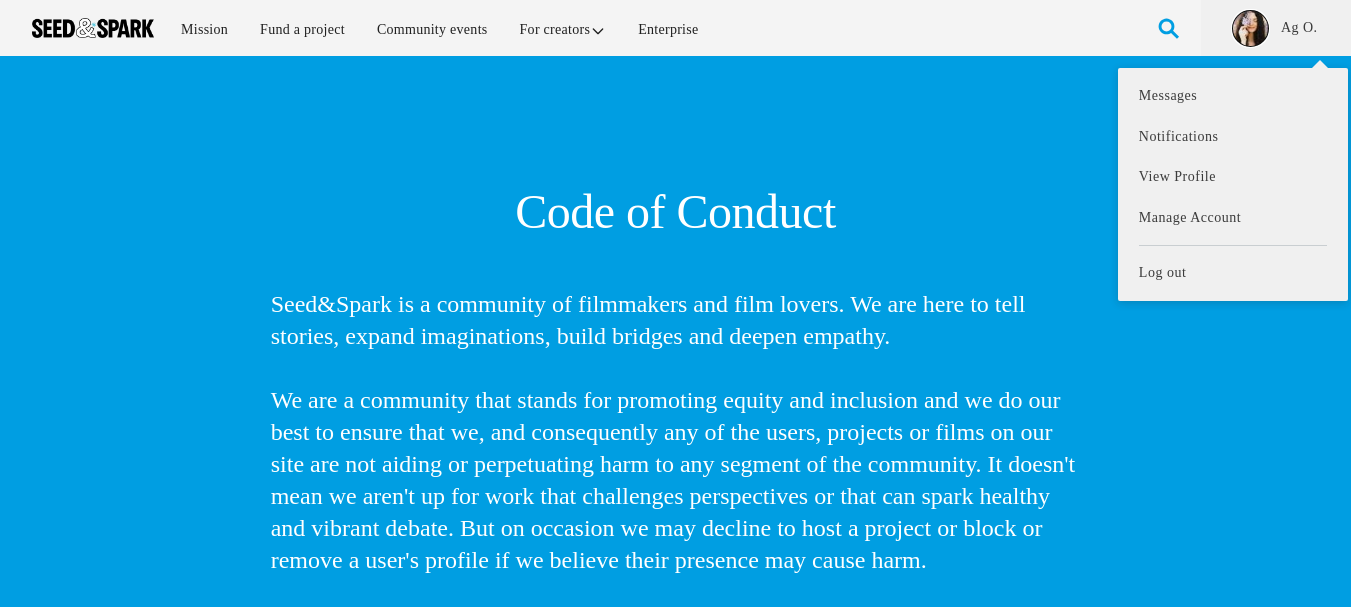 click at bounding box center (1250, 28) 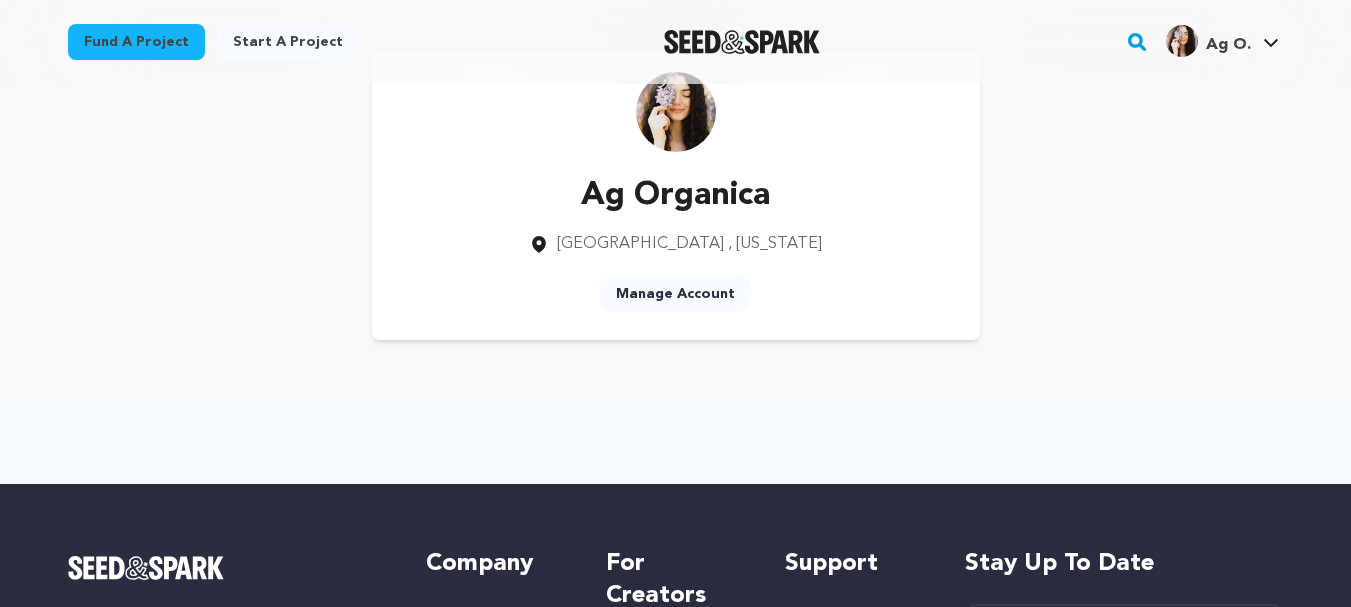scroll, scrollTop: 0, scrollLeft: 0, axis: both 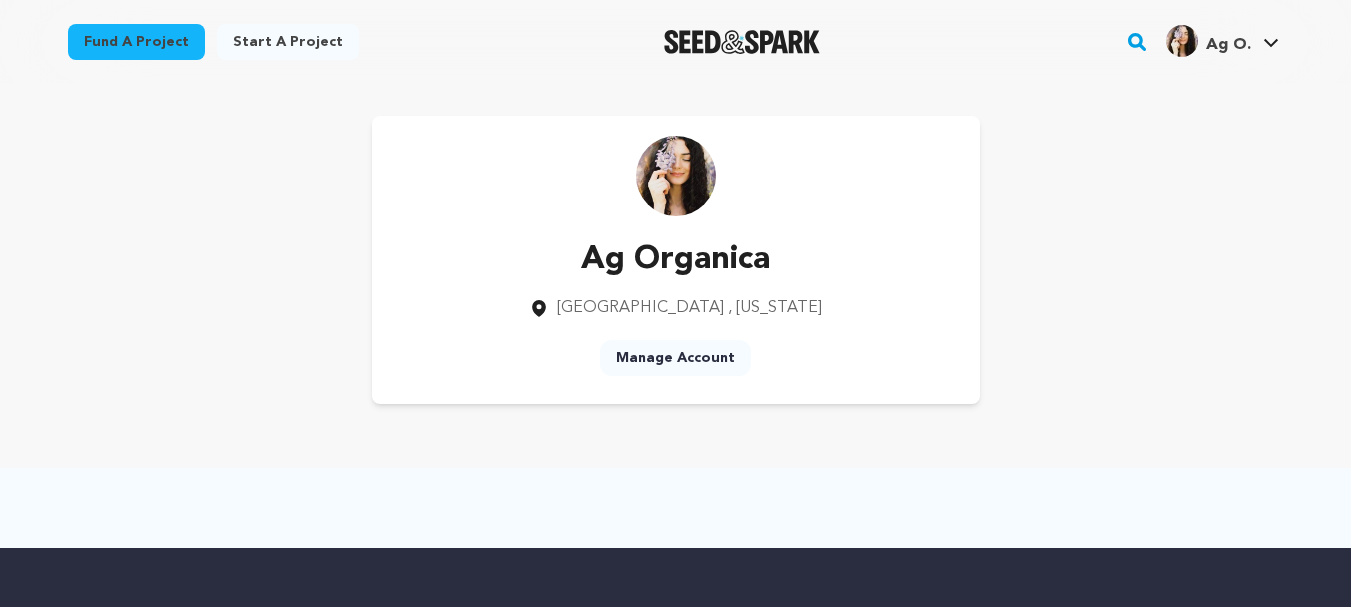 click on "Start a project" at bounding box center (288, 42) 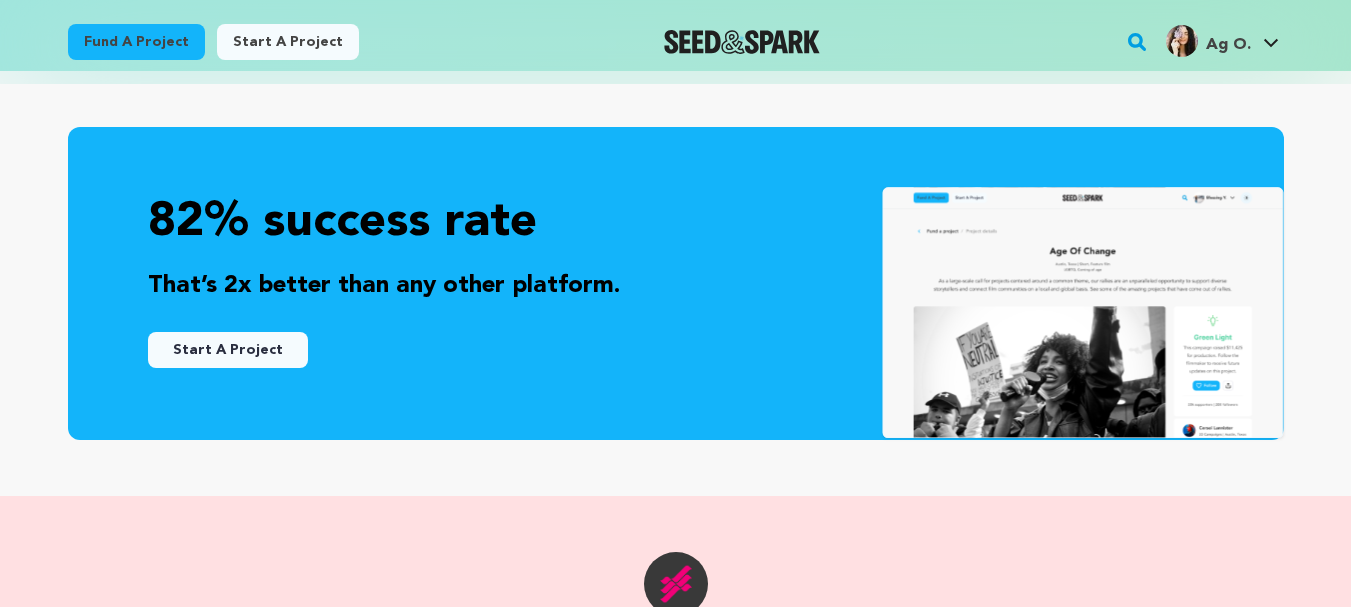 scroll, scrollTop: 700, scrollLeft: 0, axis: vertical 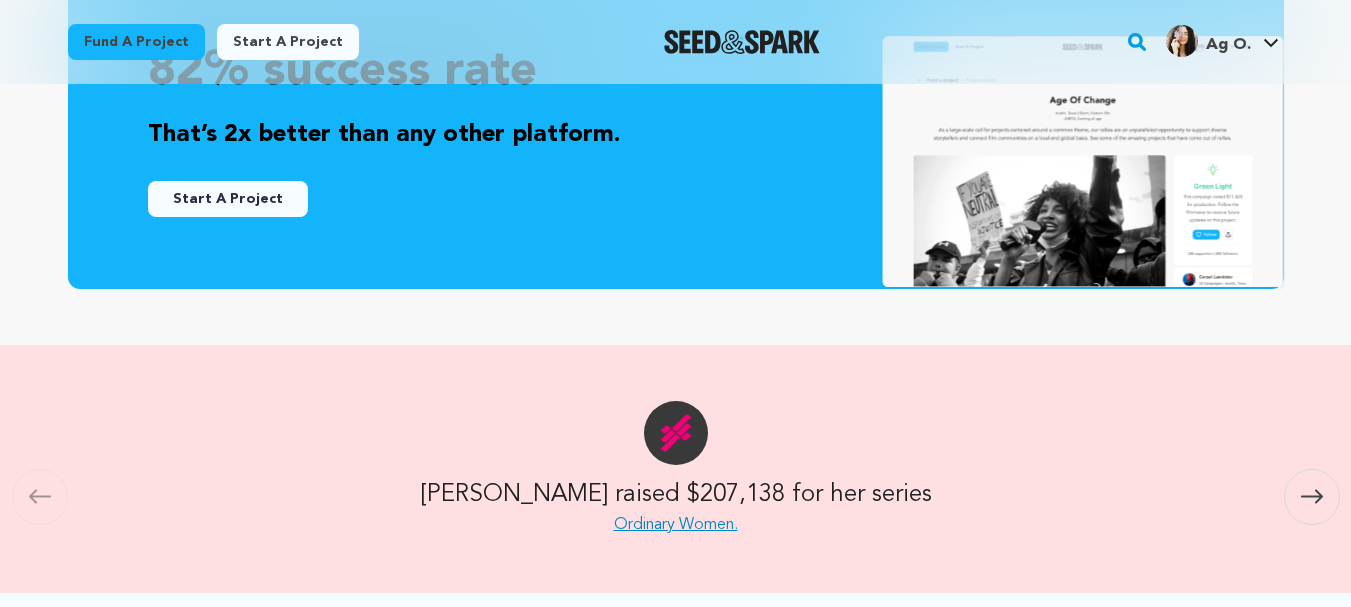 click on "Start A Project" at bounding box center [228, 199] 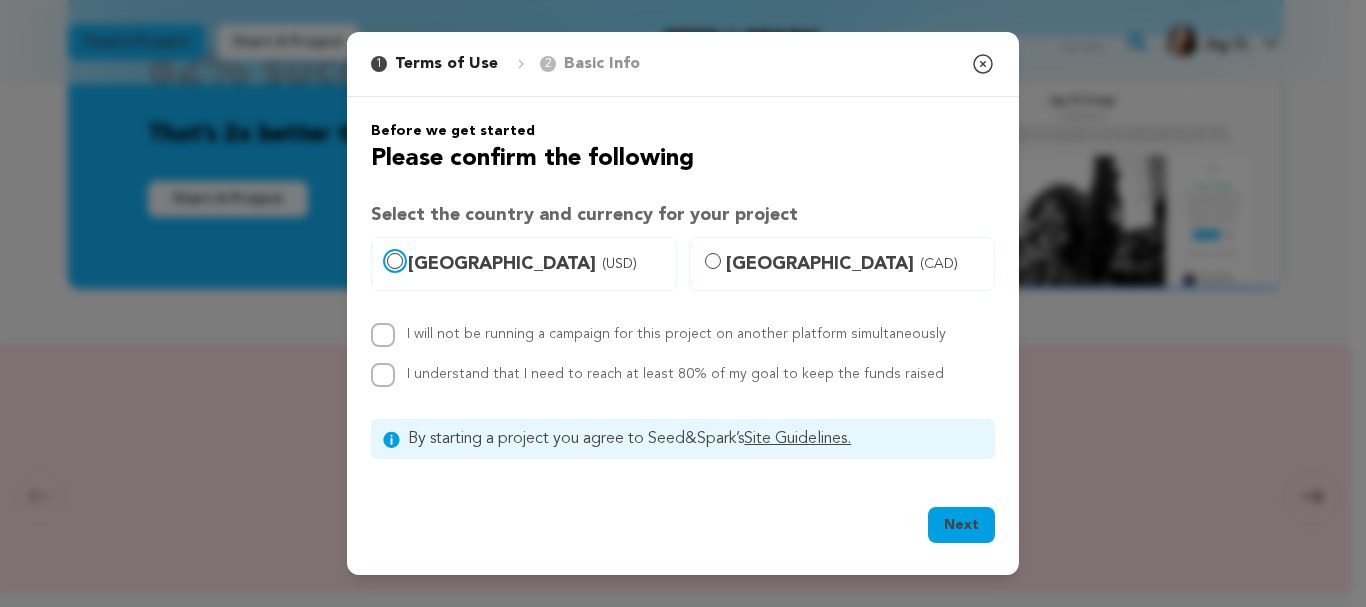 click on "[GEOGRAPHIC_DATA]
(USD)" at bounding box center [395, 261] 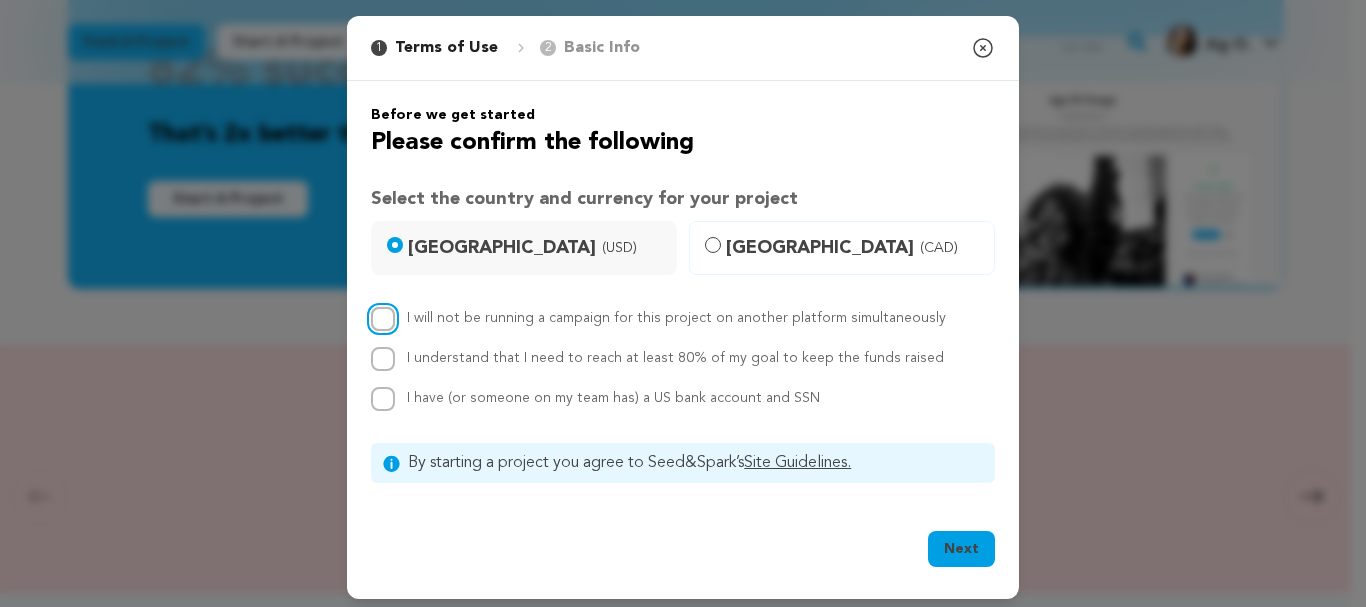 click on "I will not be running a campaign for this project on another platform
simultaneously" at bounding box center (383, 319) 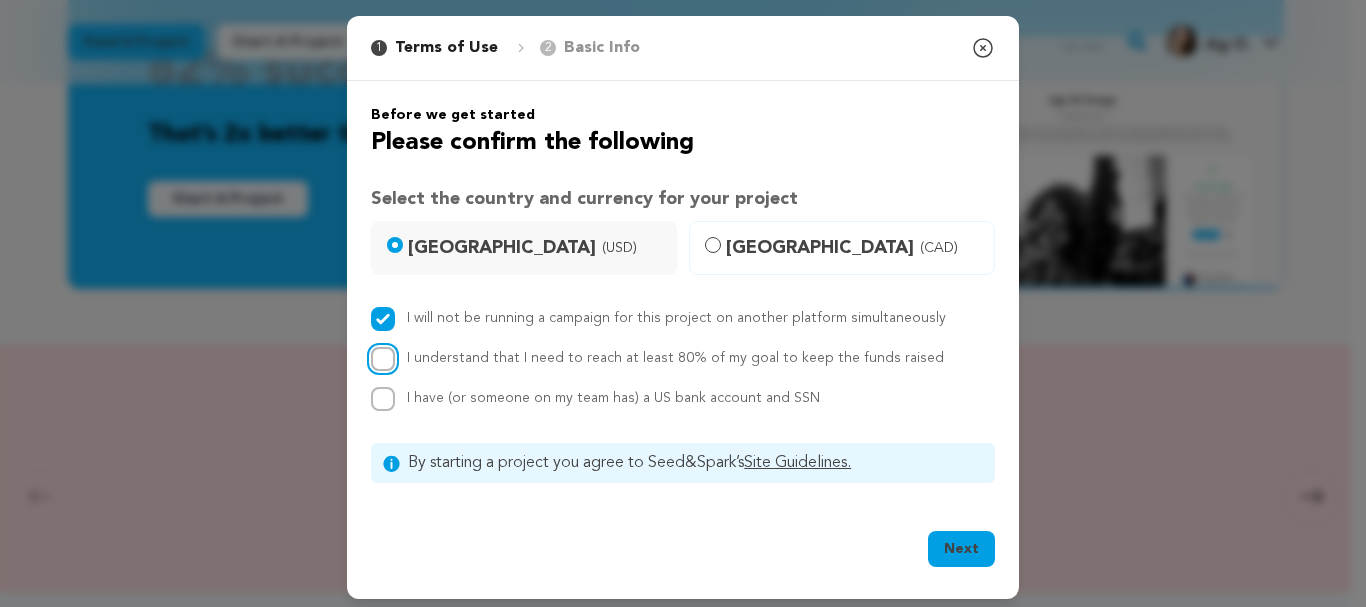 click on "I understand that I need to reach at least 80% of my goal to keep the
funds raised" at bounding box center [383, 359] 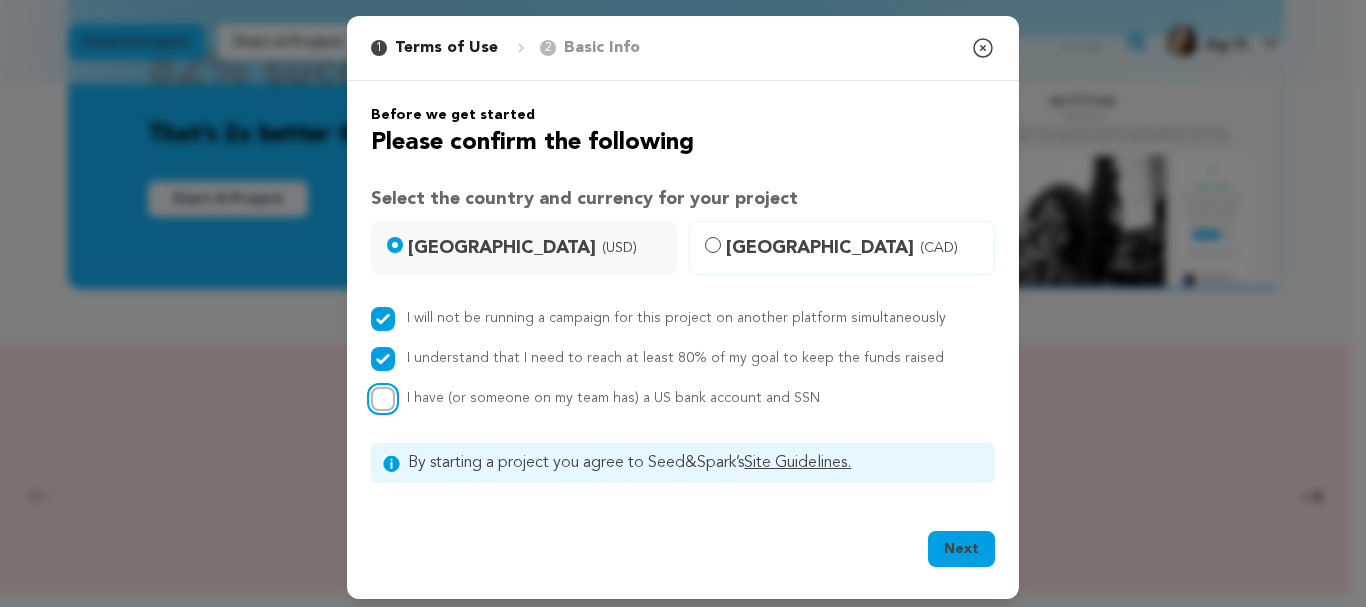 click on "I have (or someone on my team has) a US bank account and SSN" at bounding box center [383, 399] 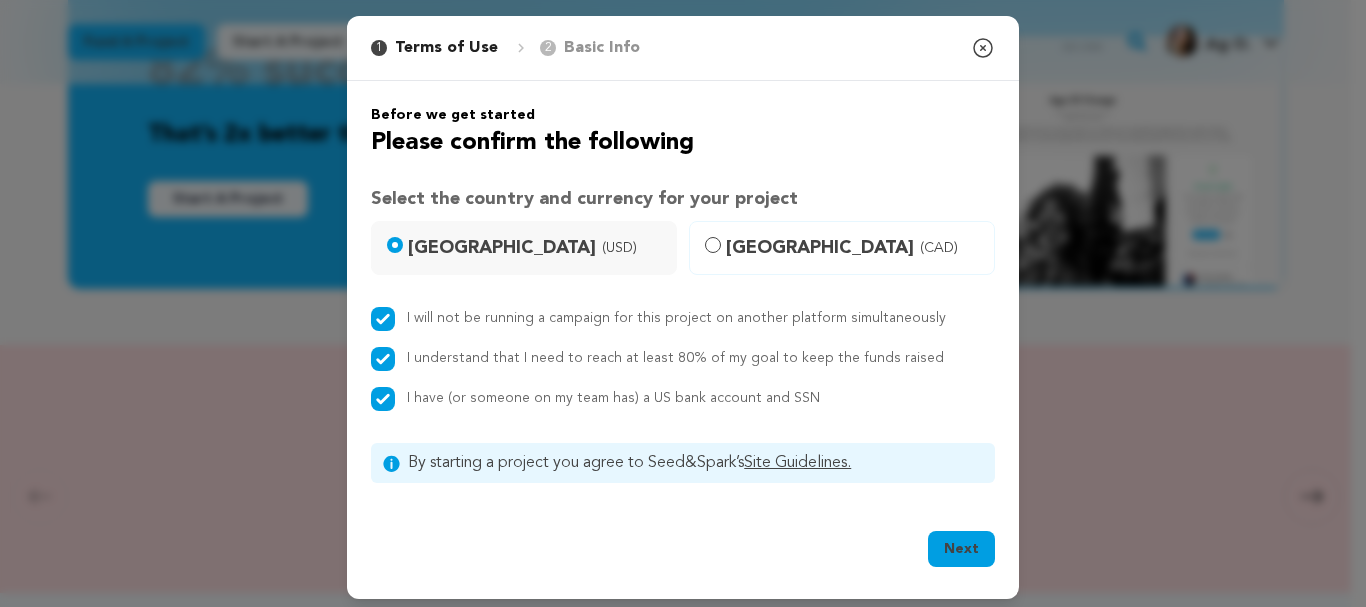 click on "Next" at bounding box center (961, 549) 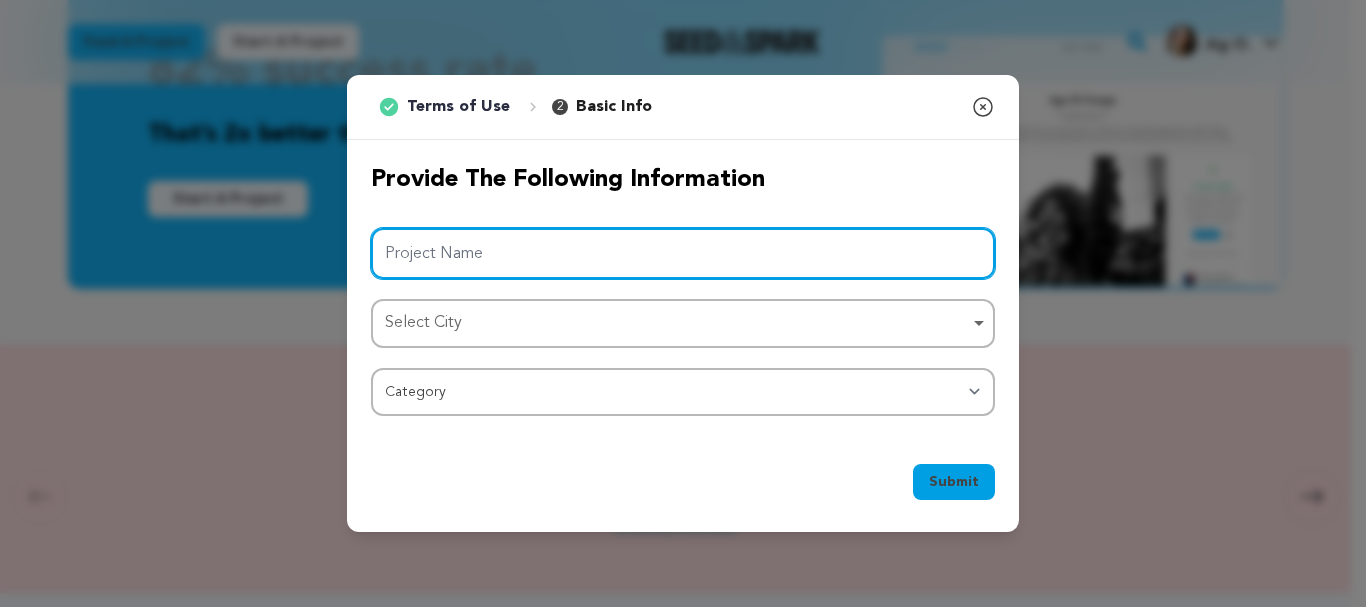 click on "Project Name" at bounding box center (683, 253) 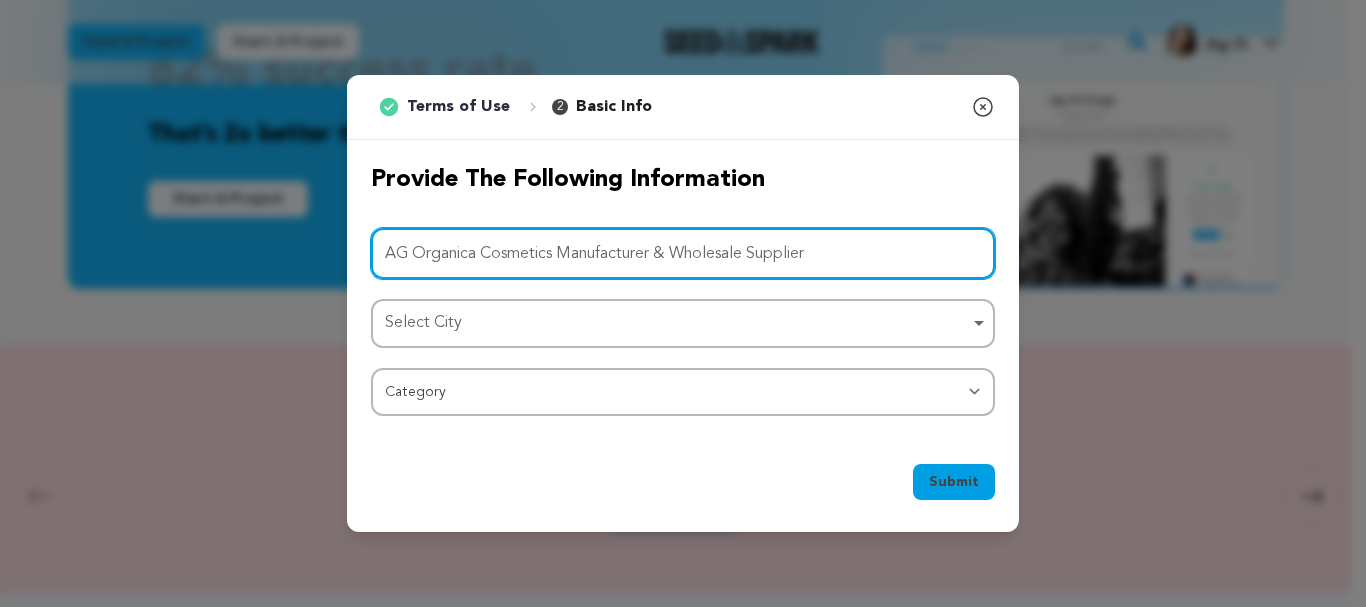 click on "Select City Remove item" at bounding box center (677, 323) 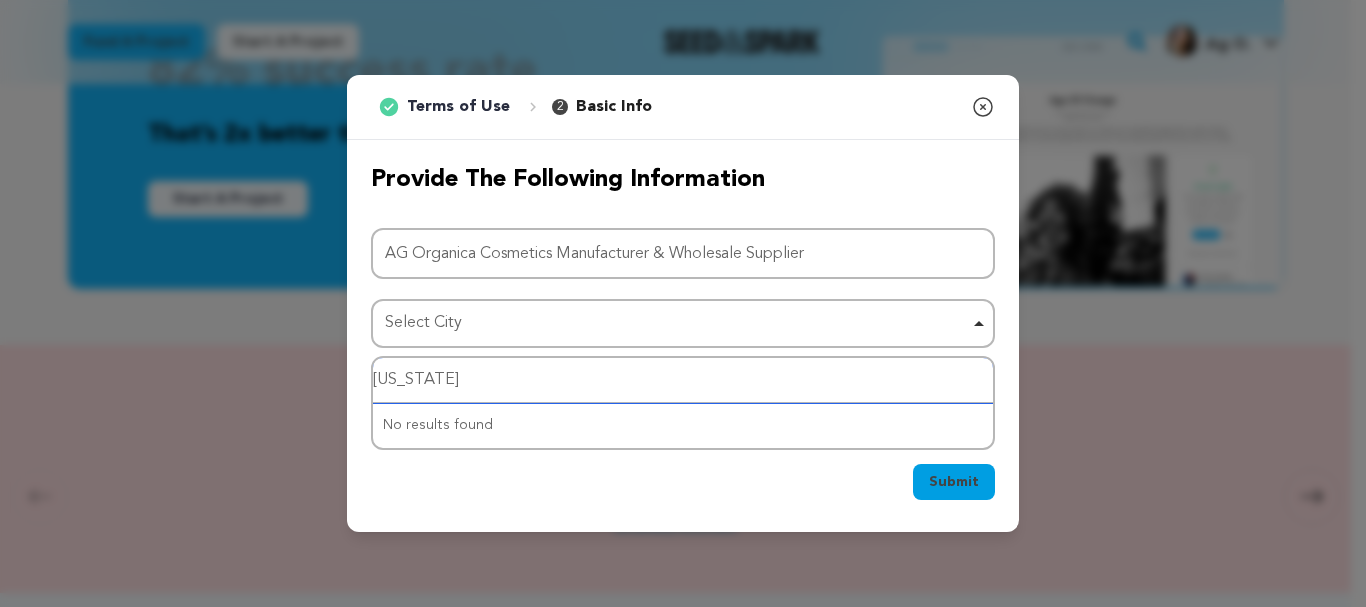 drag, startPoint x: 428, startPoint y: 386, endPoint x: 371, endPoint y: 384, distance: 57.035076 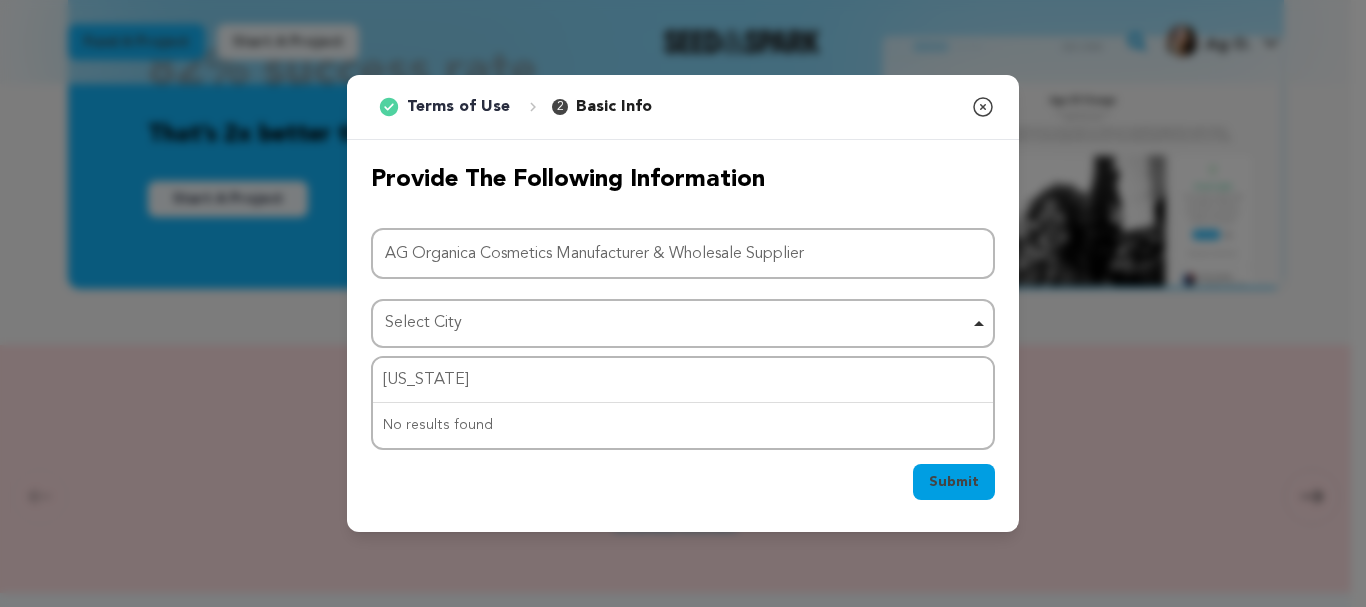 click on "Provide the following information" at bounding box center [683, 180] 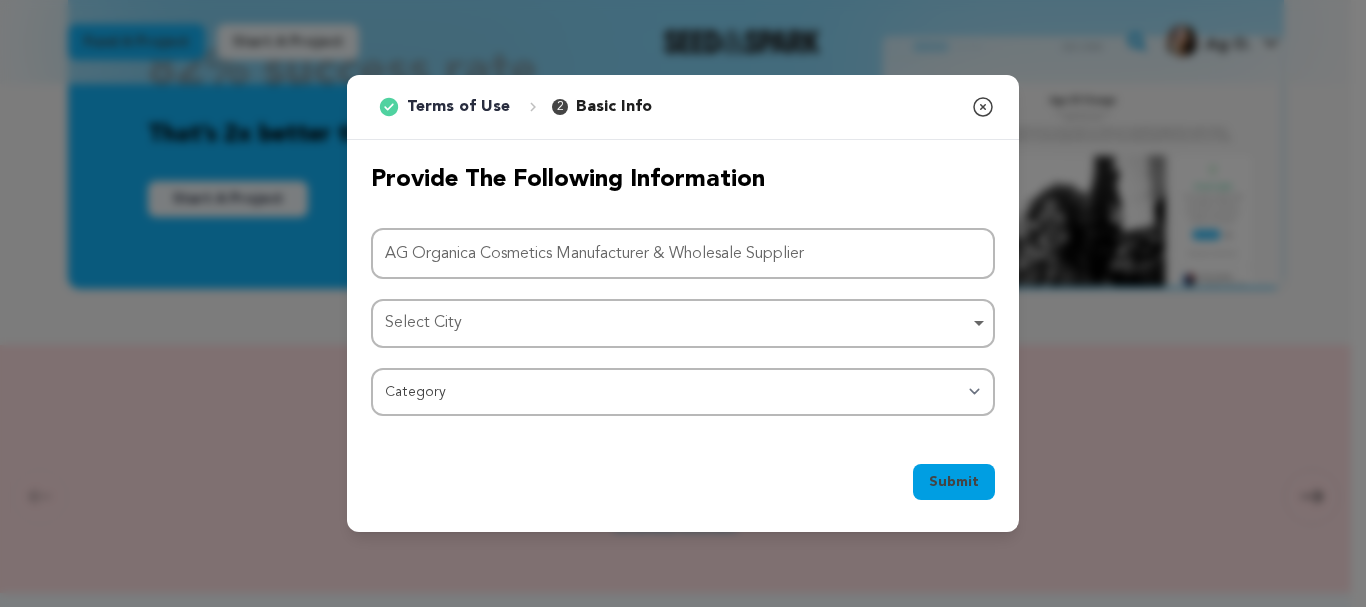 click 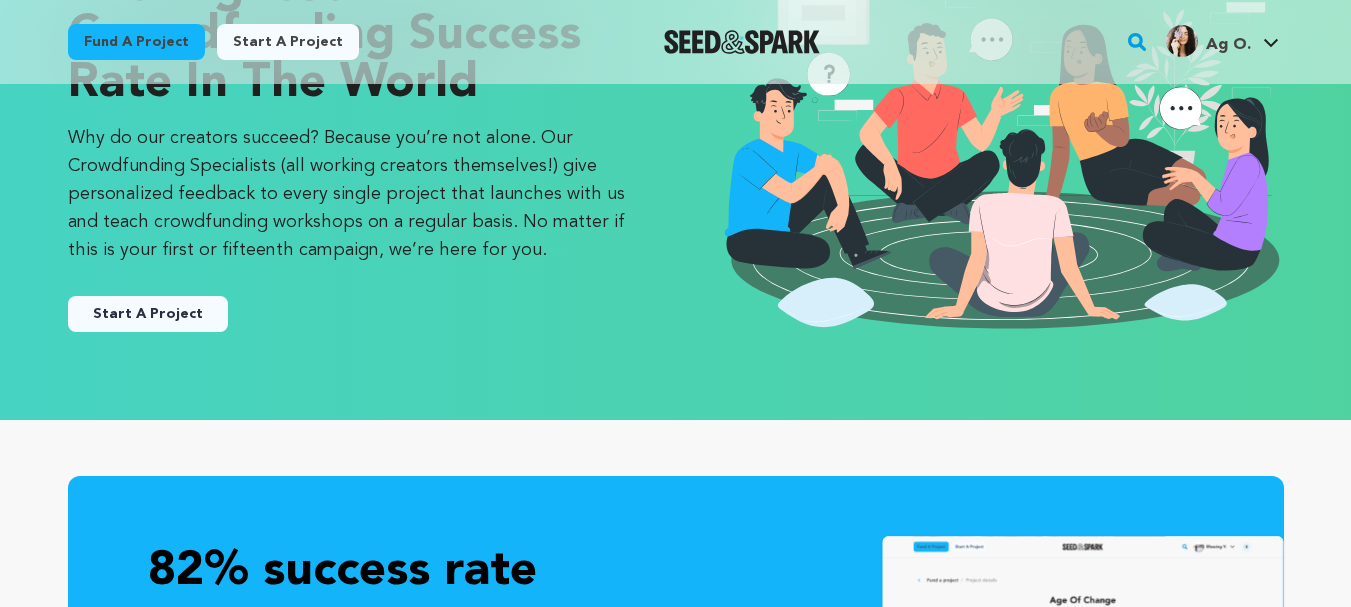 scroll, scrollTop: 100, scrollLeft: 0, axis: vertical 